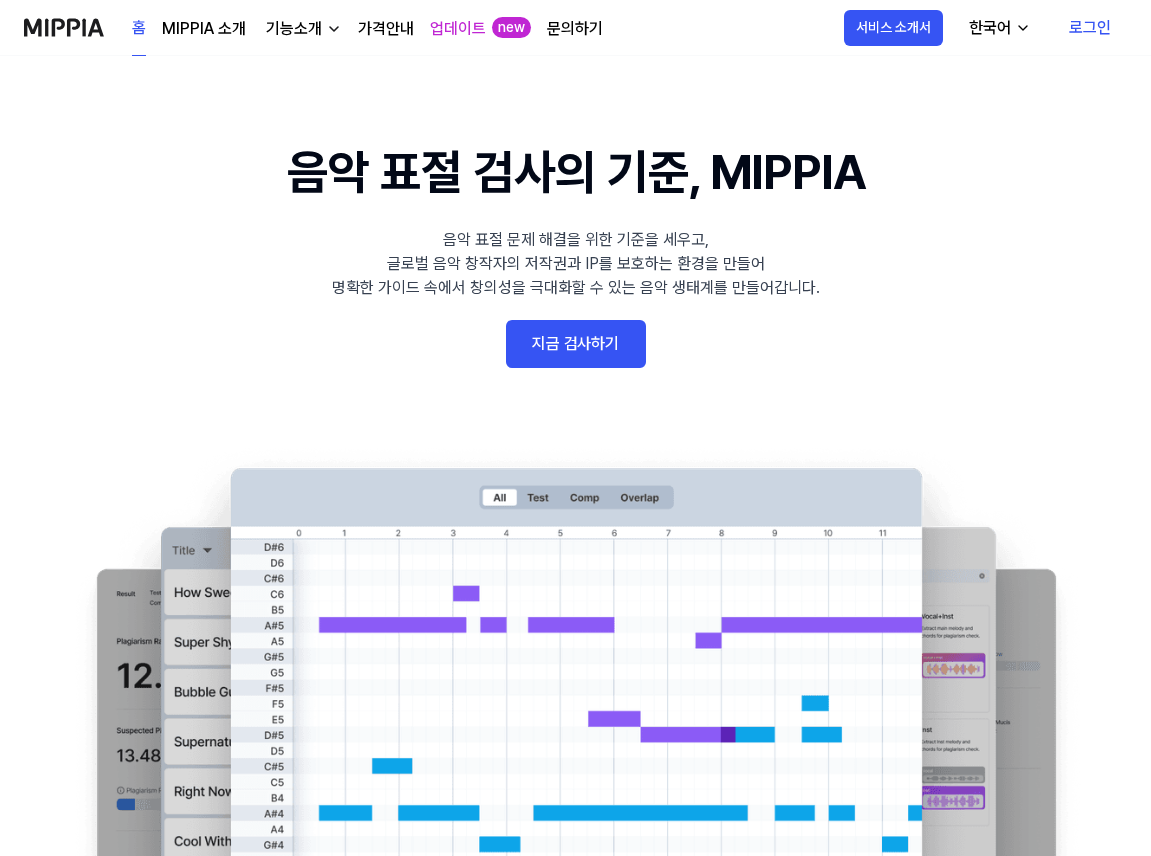 scroll, scrollTop: 0, scrollLeft: 0, axis: both 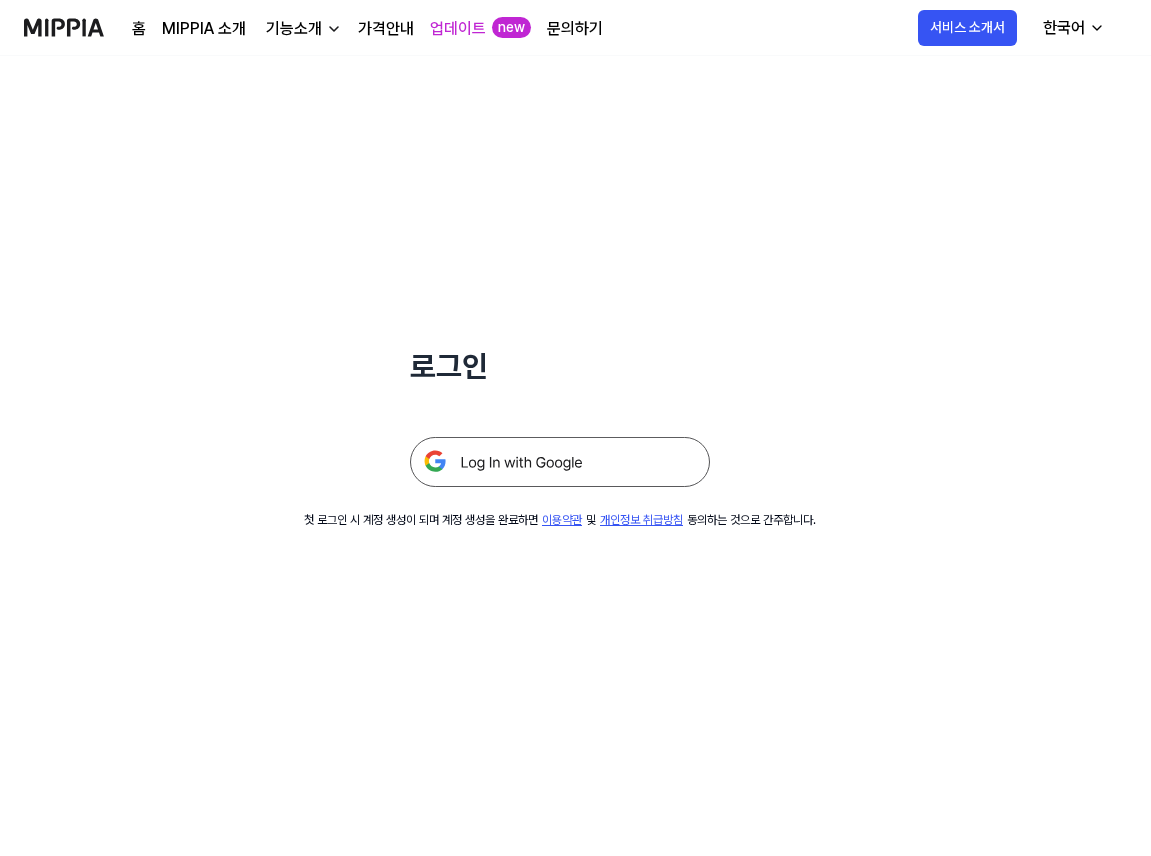 click at bounding box center (560, 462) 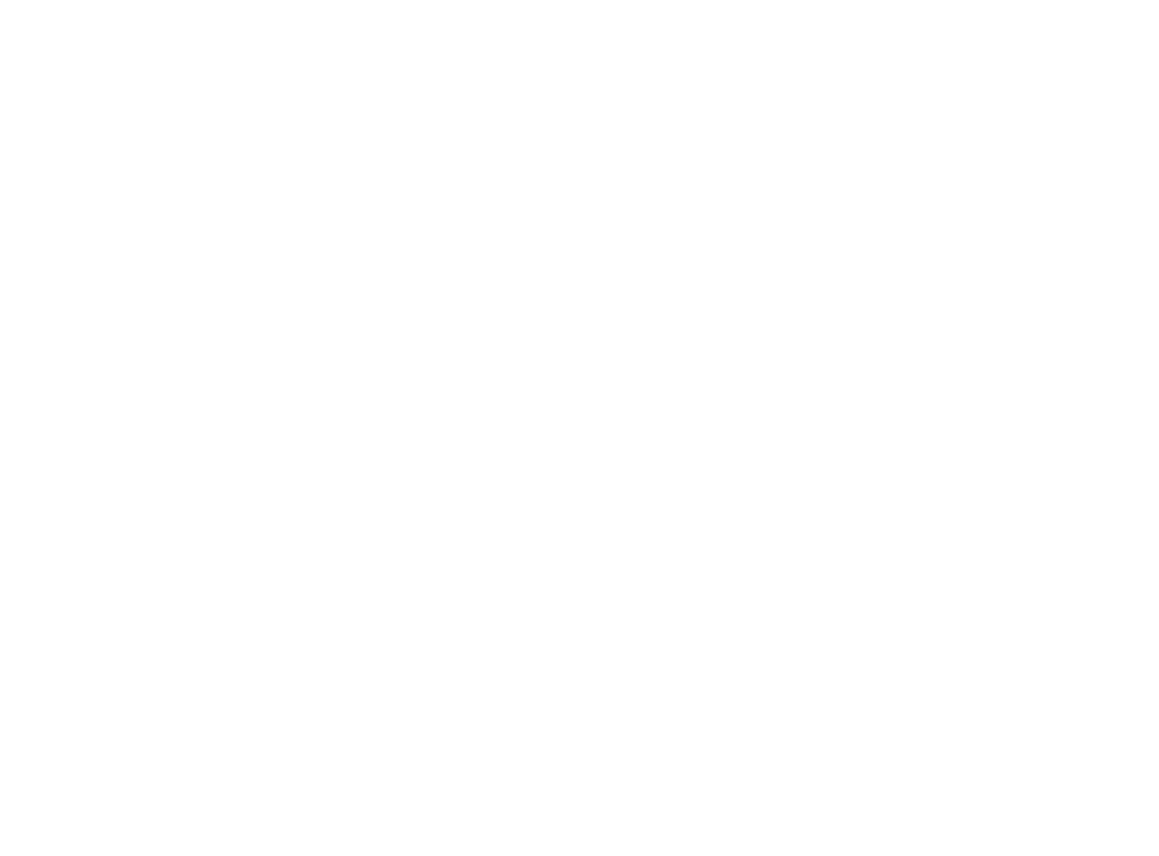 scroll, scrollTop: 0, scrollLeft: 0, axis: both 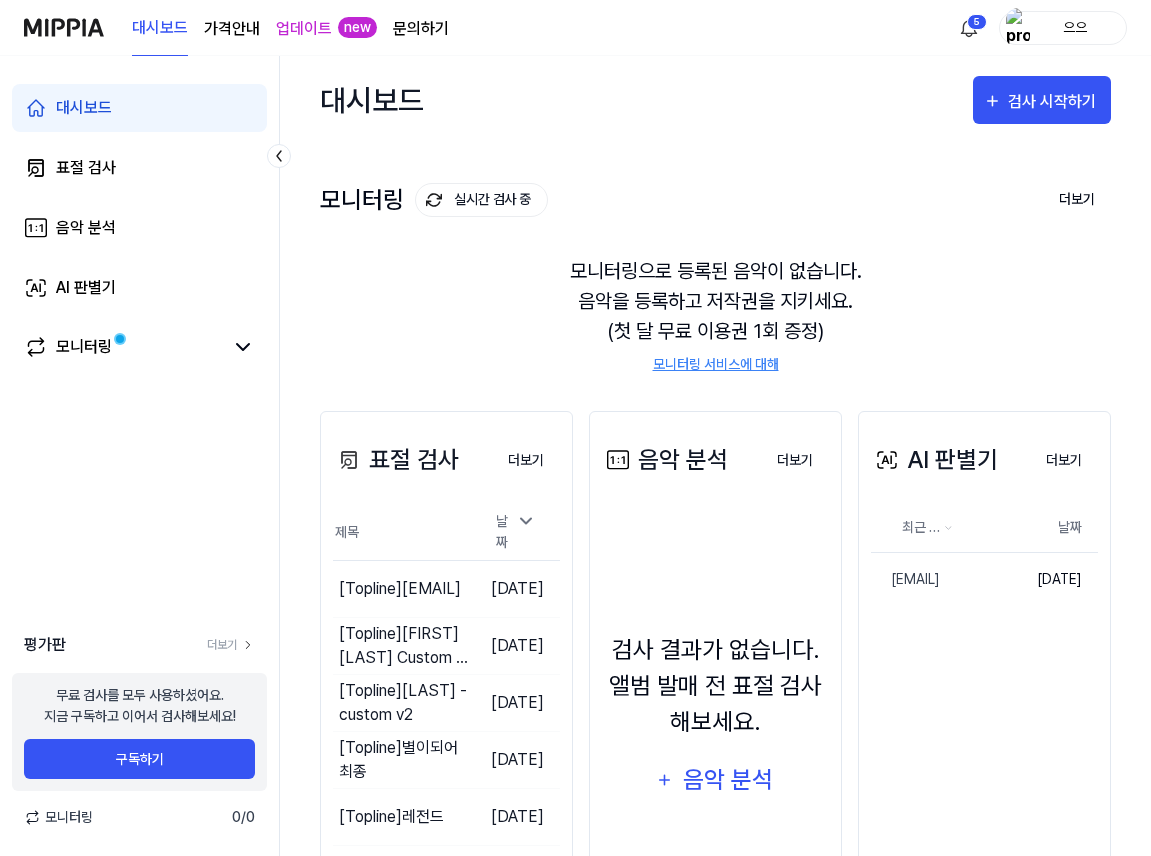 click on "검사 결과가 없습니다.
앨범 발매 전 표절 검사 해보세요. 음악 분석" at bounding box center [715, 718] 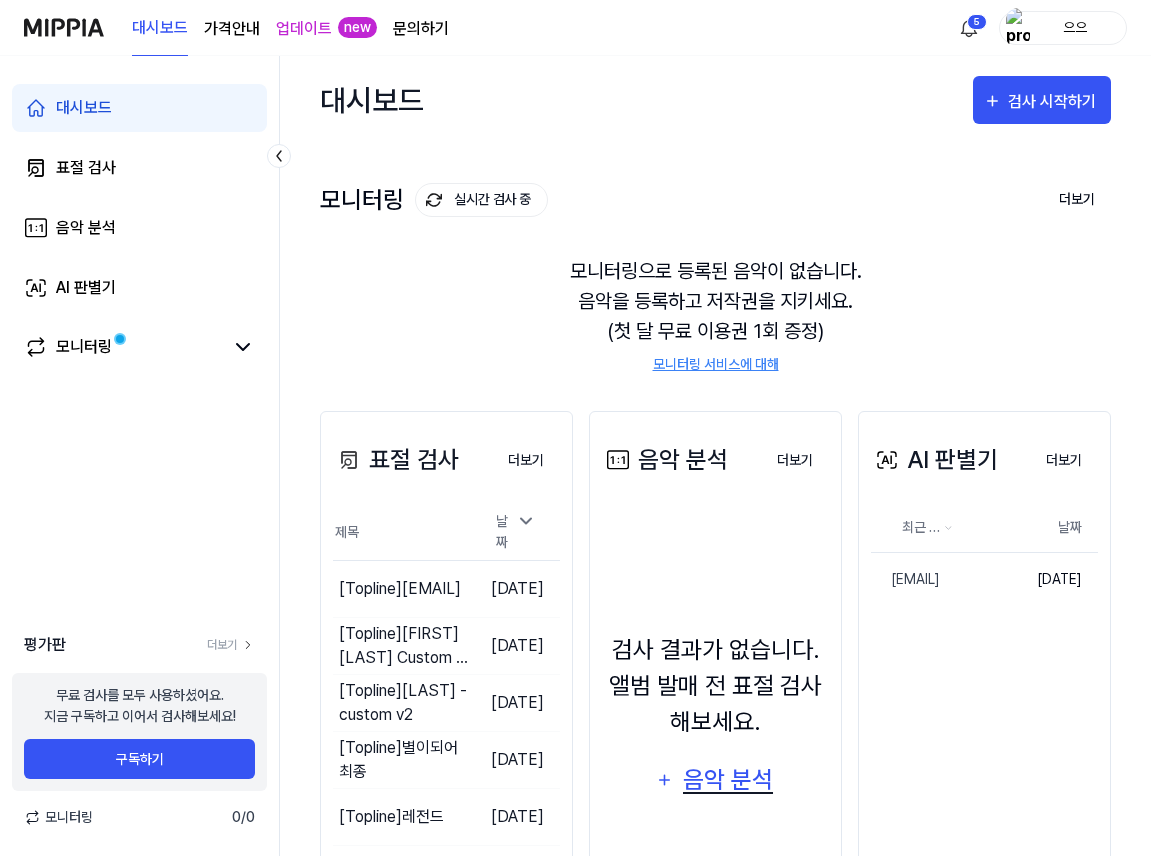 click on "음악 분석" at bounding box center (728, 780) 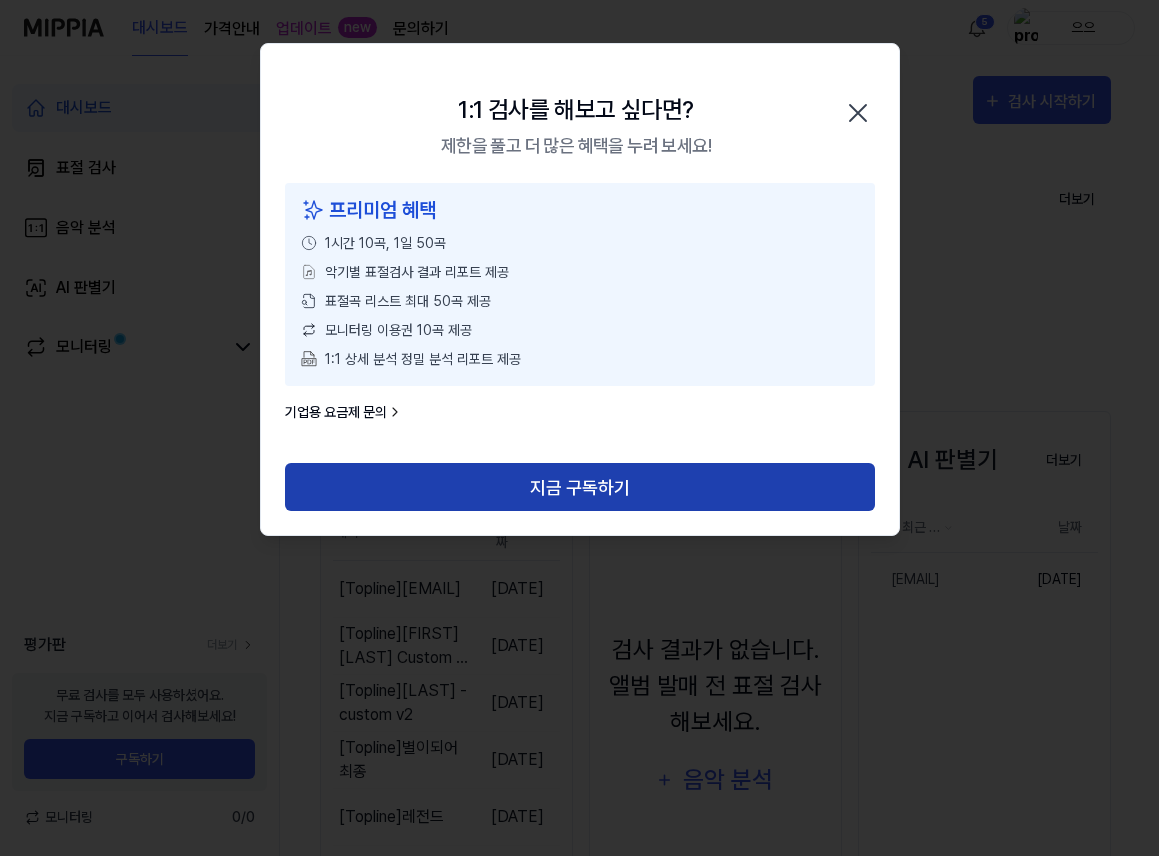 click on "지금 구독하기" at bounding box center (580, 487) 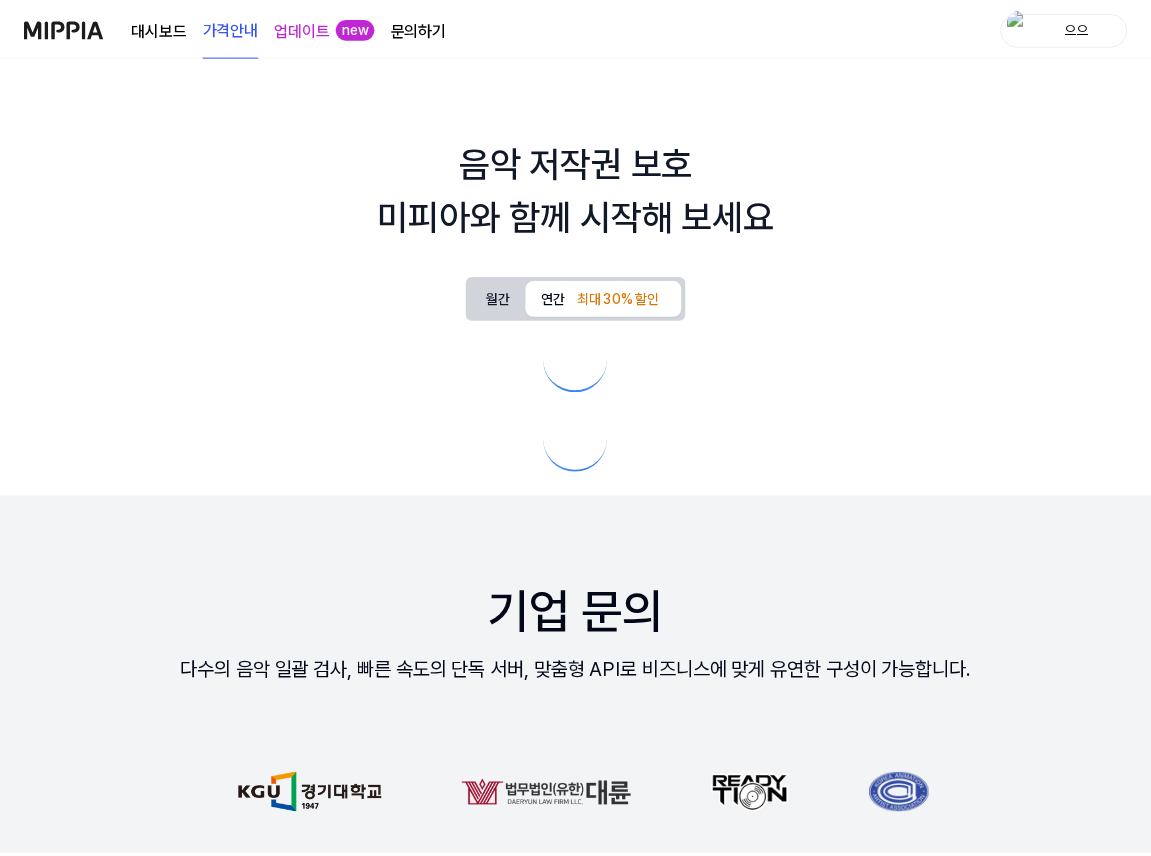 scroll, scrollTop: 0, scrollLeft: 0, axis: both 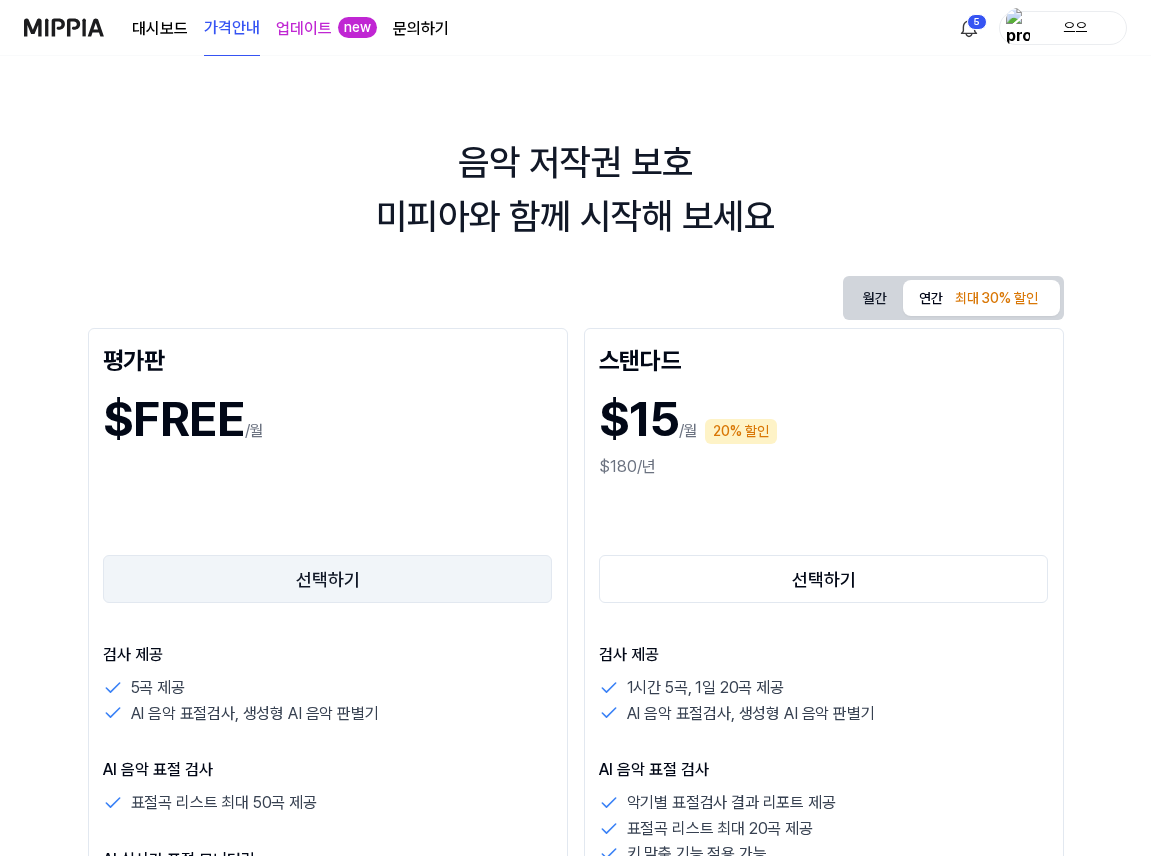 click on "선택하기" at bounding box center [328, 579] 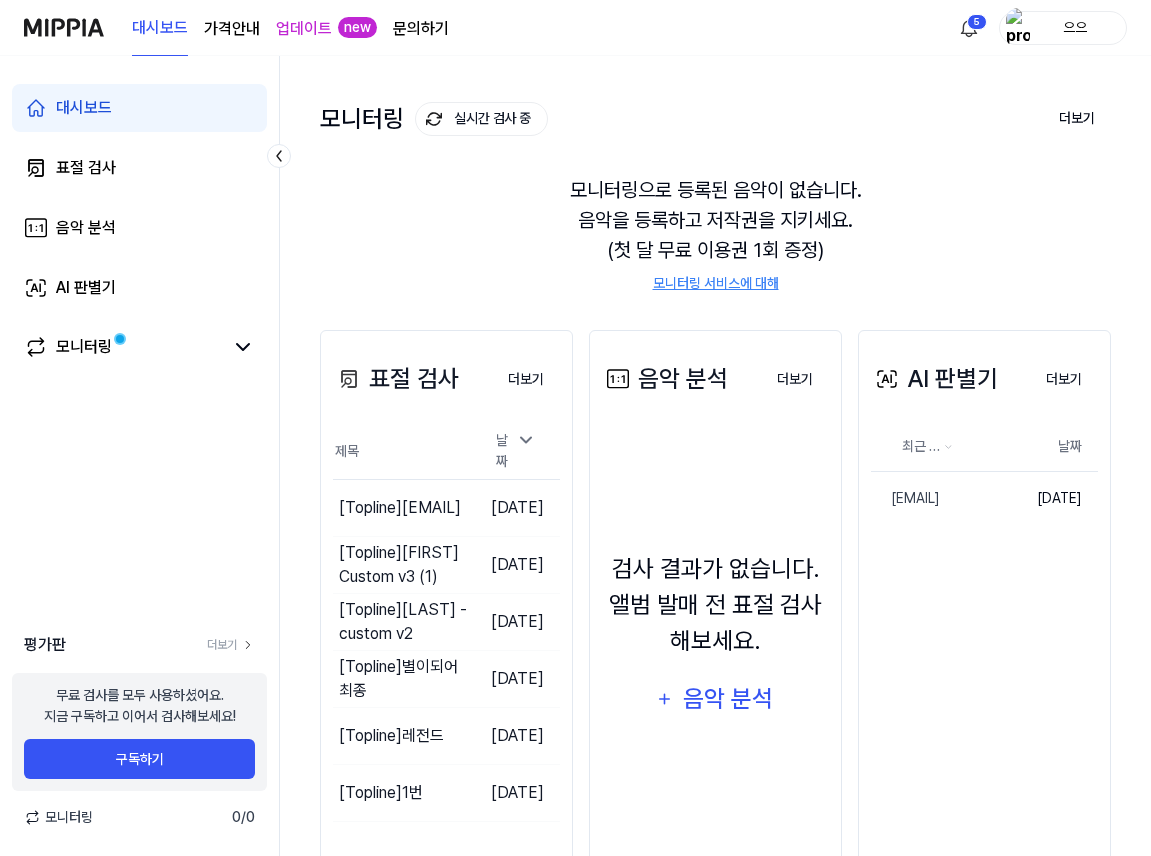 scroll, scrollTop: 141, scrollLeft: 0, axis: vertical 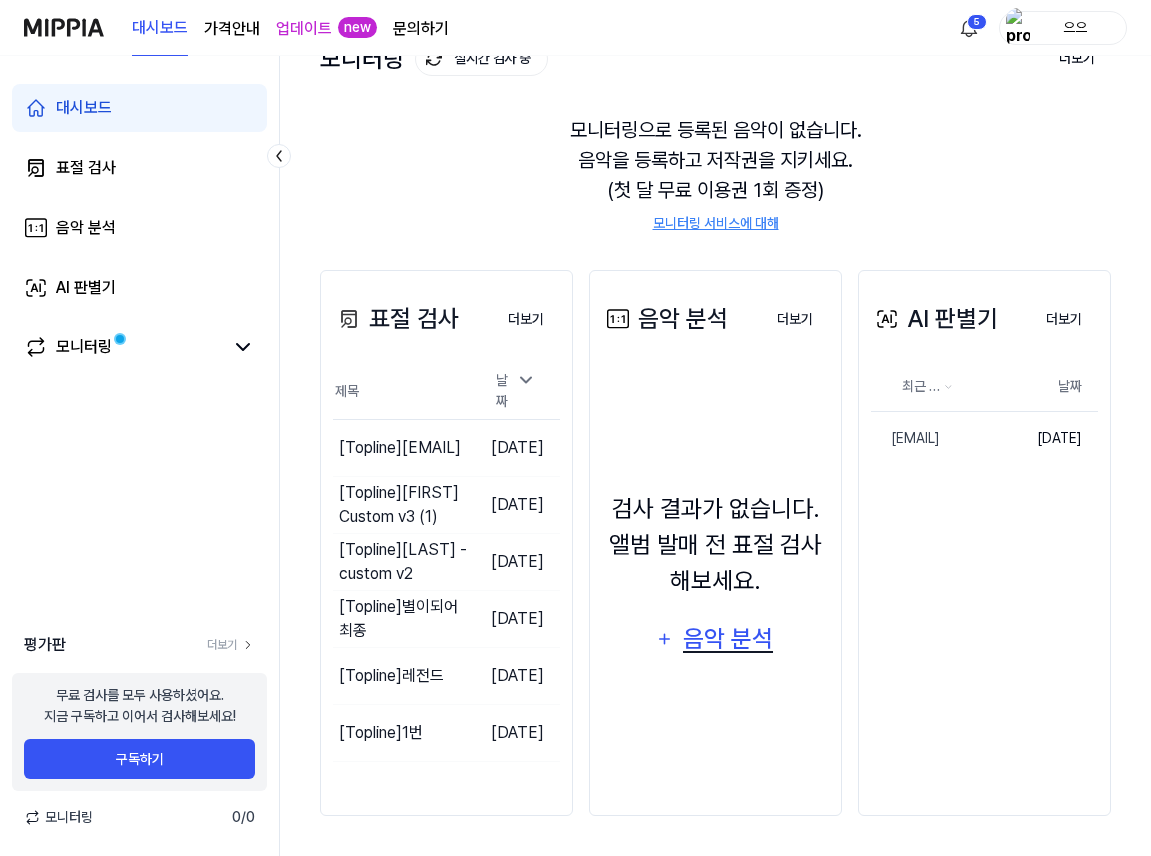 click on "음악 분석" at bounding box center [728, 639] 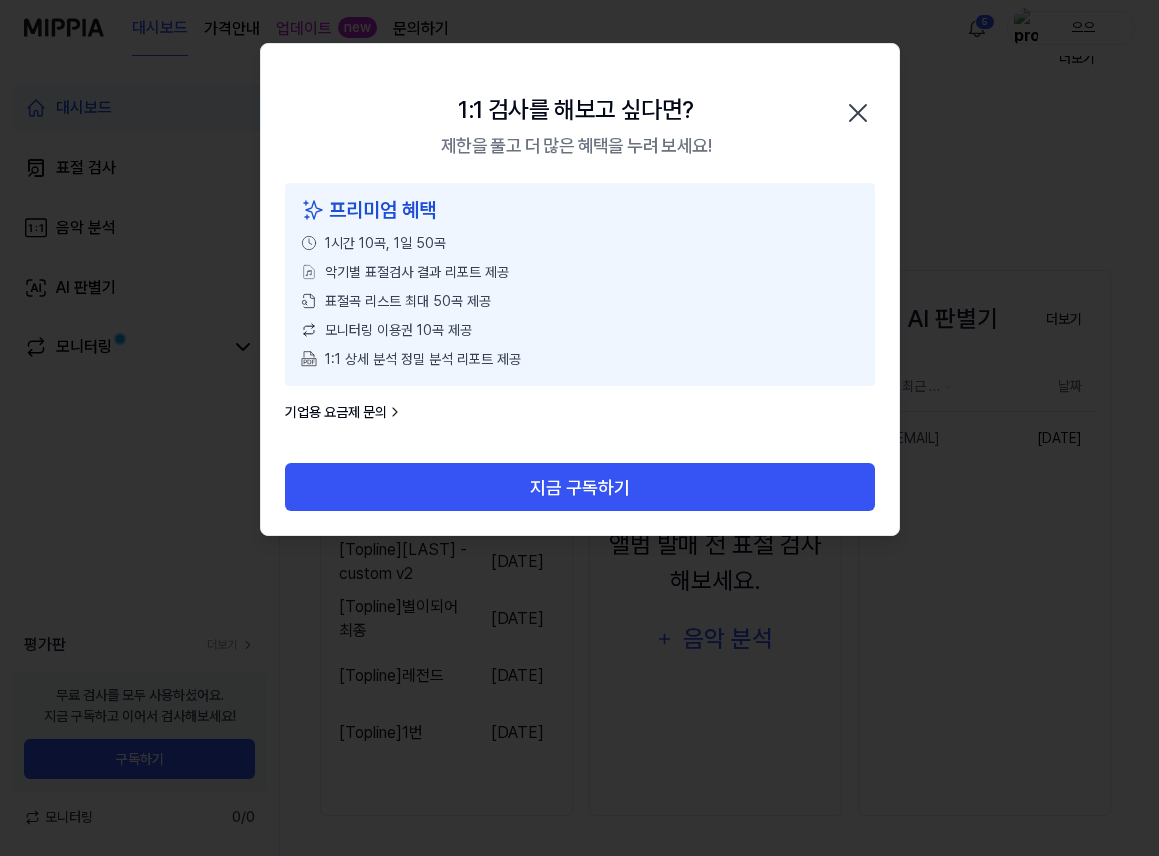 click 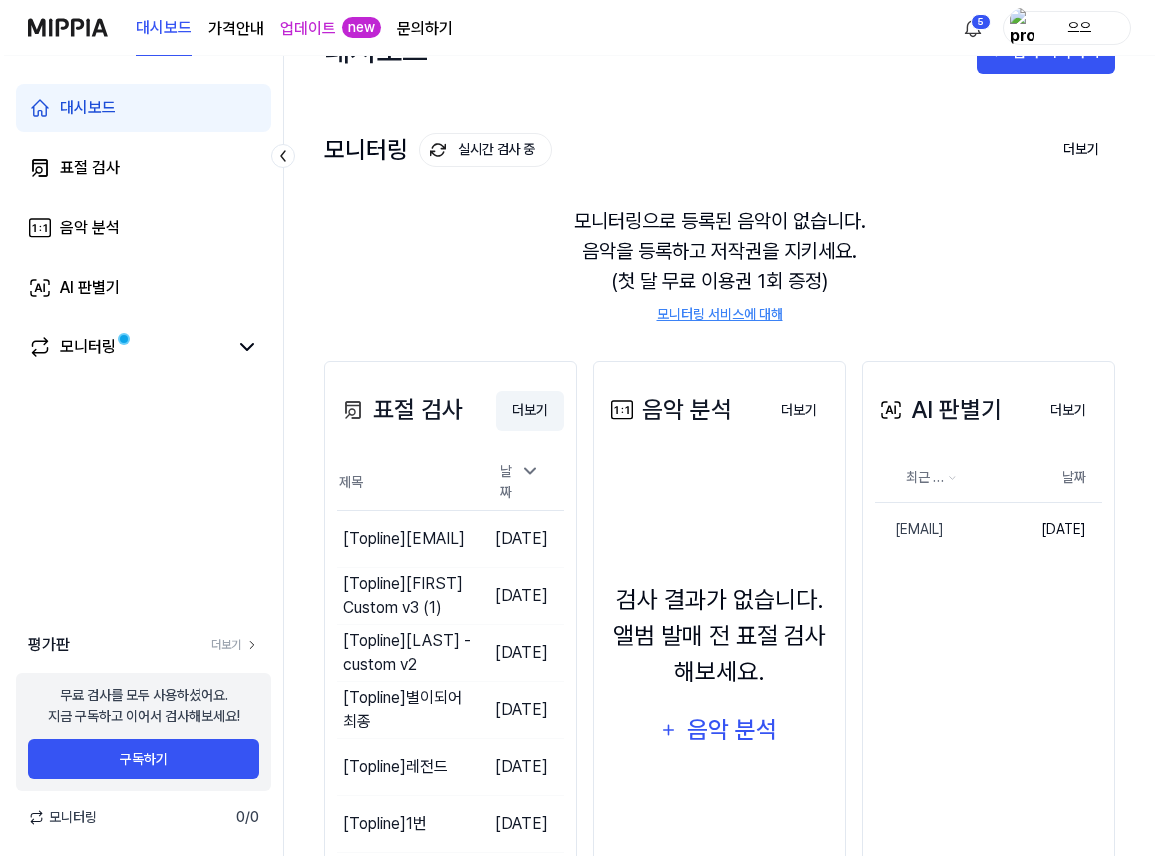 scroll, scrollTop: 0, scrollLeft: 0, axis: both 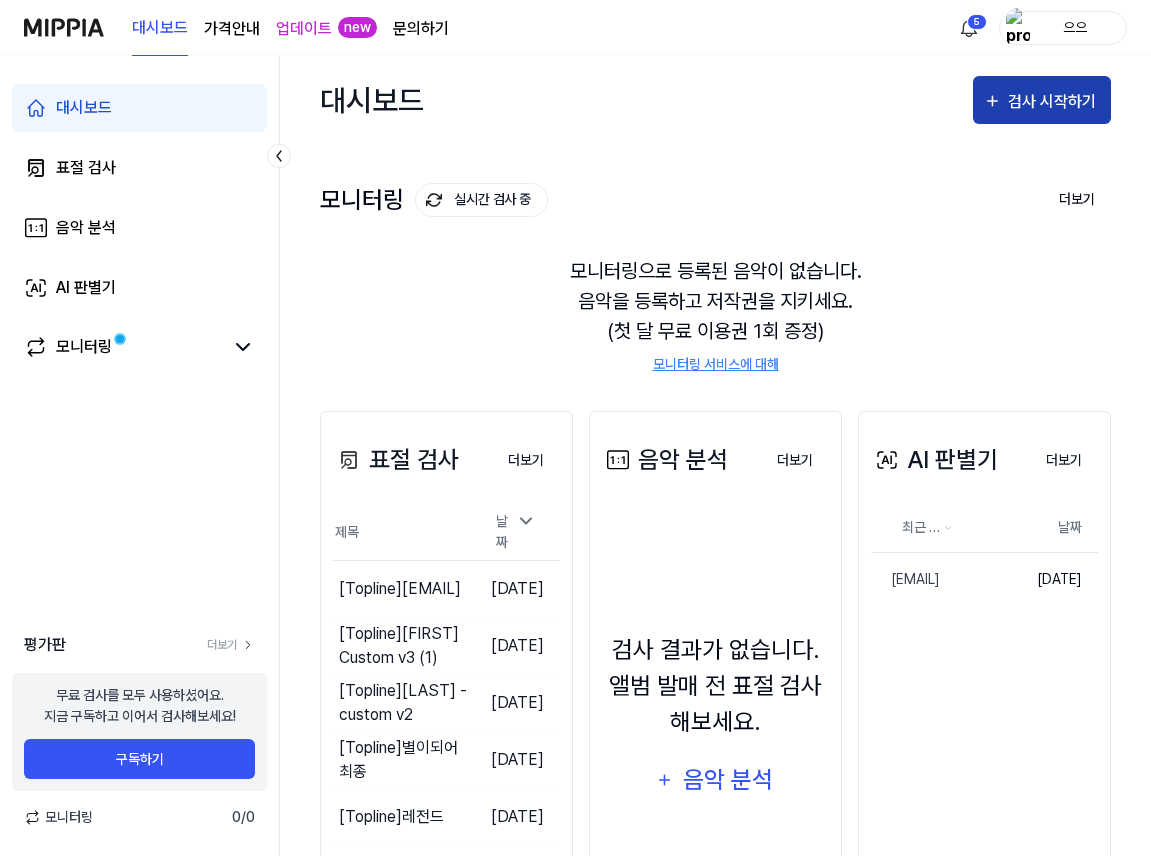 click on "검사 시작하기" at bounding box center (1054, 102) 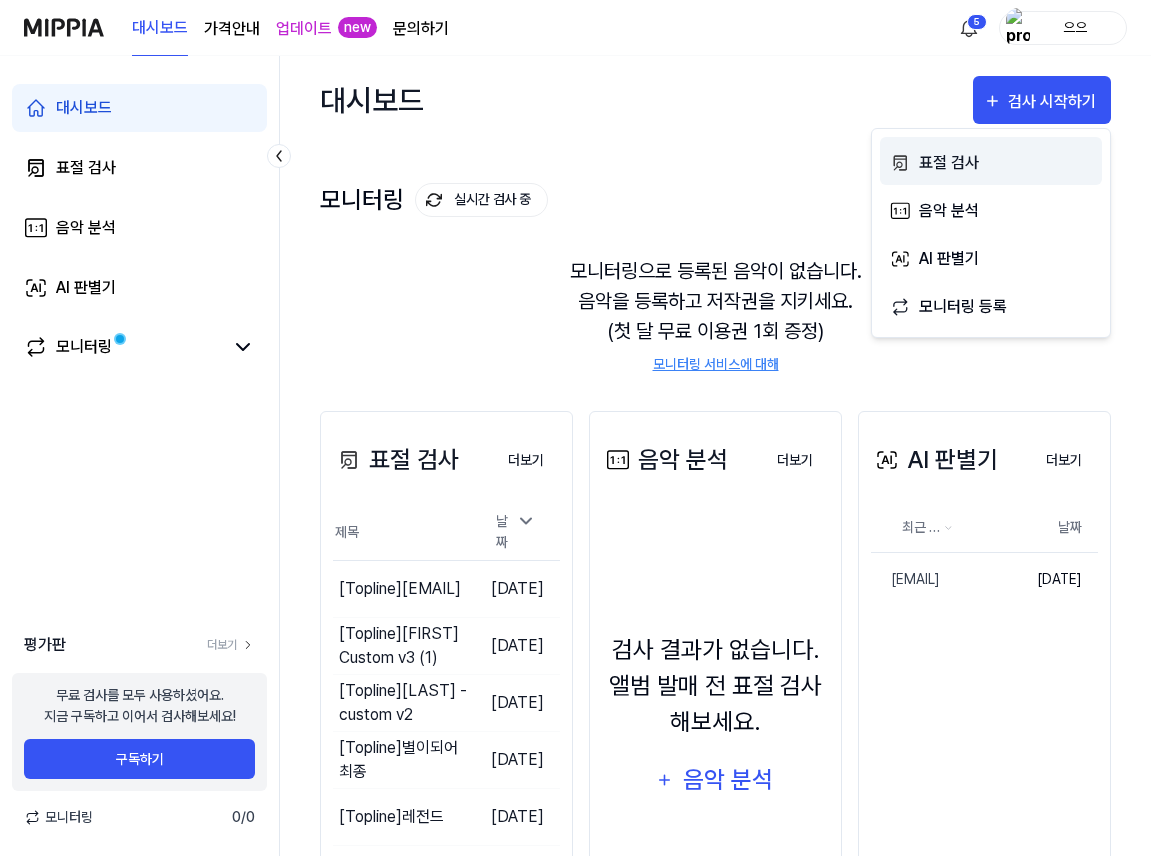 click on "표절 검사" at bounding box center [1006, 163] 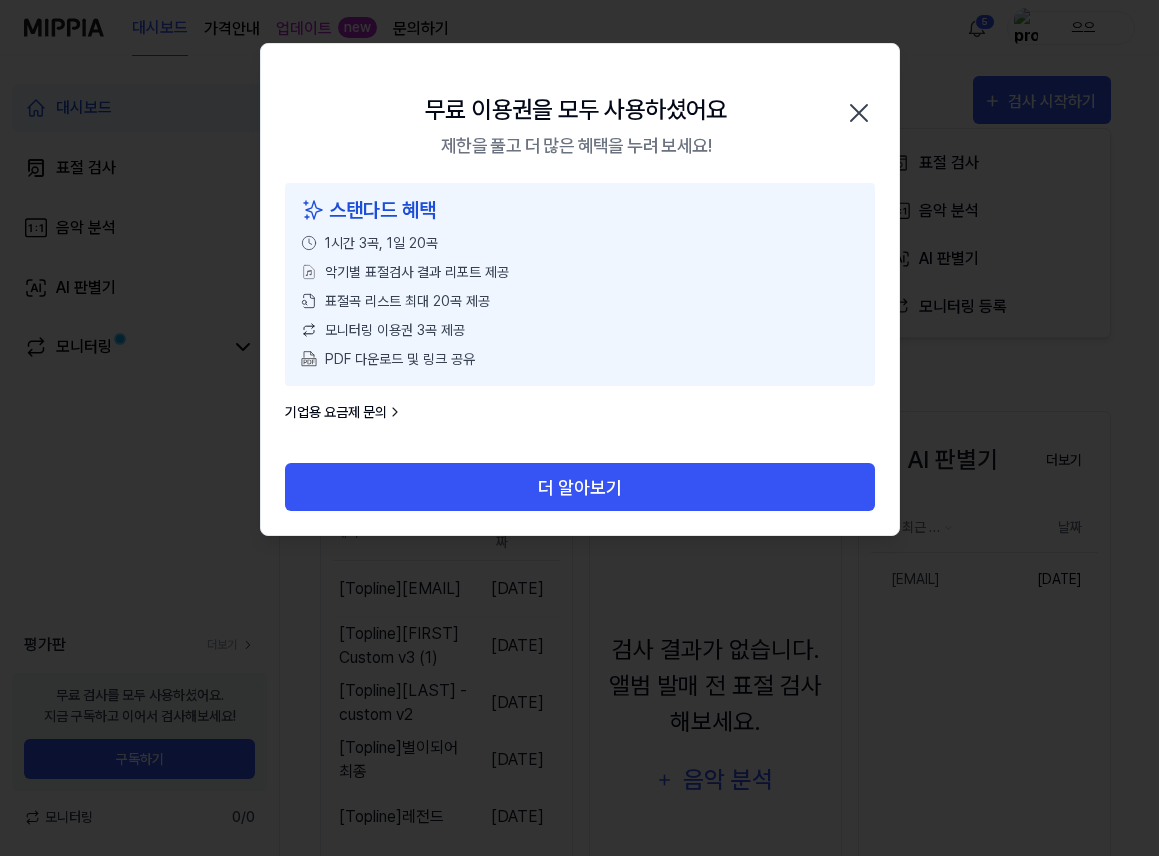 click 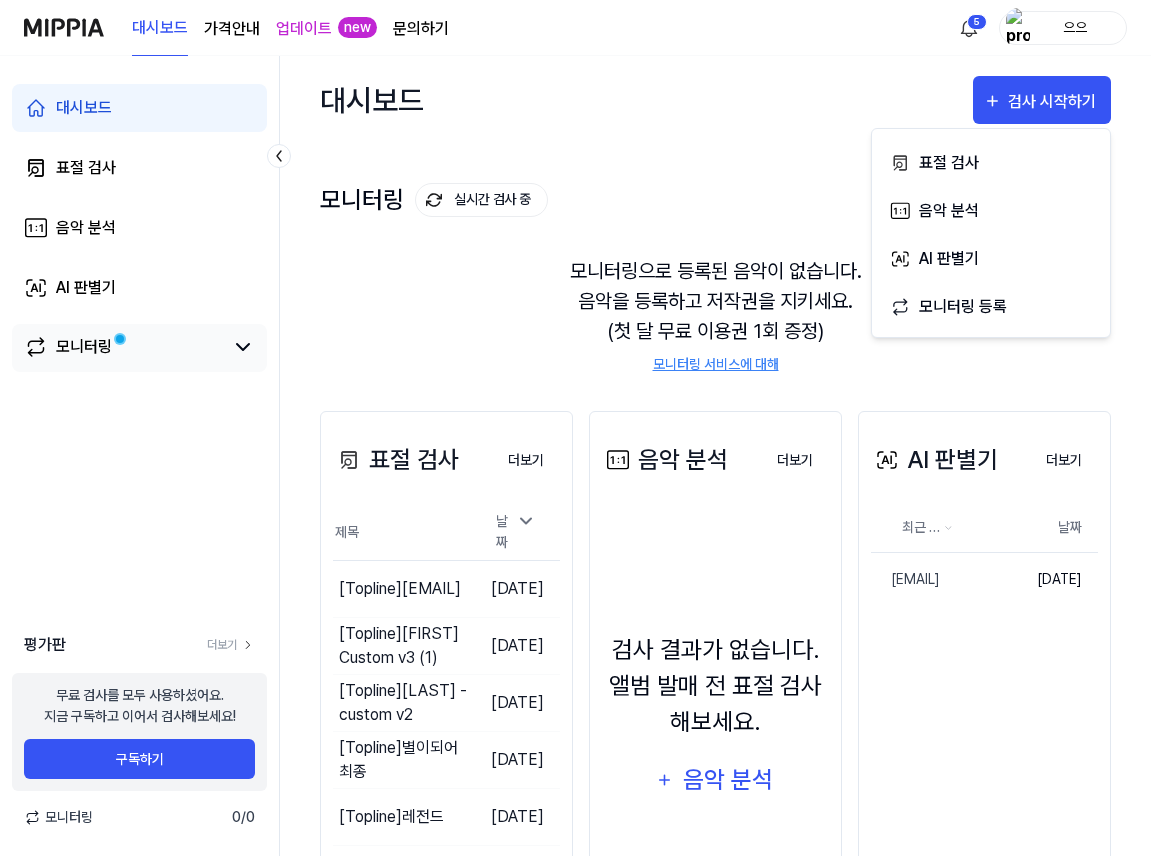 click on "모니터링" at bounding box center (123, 347) 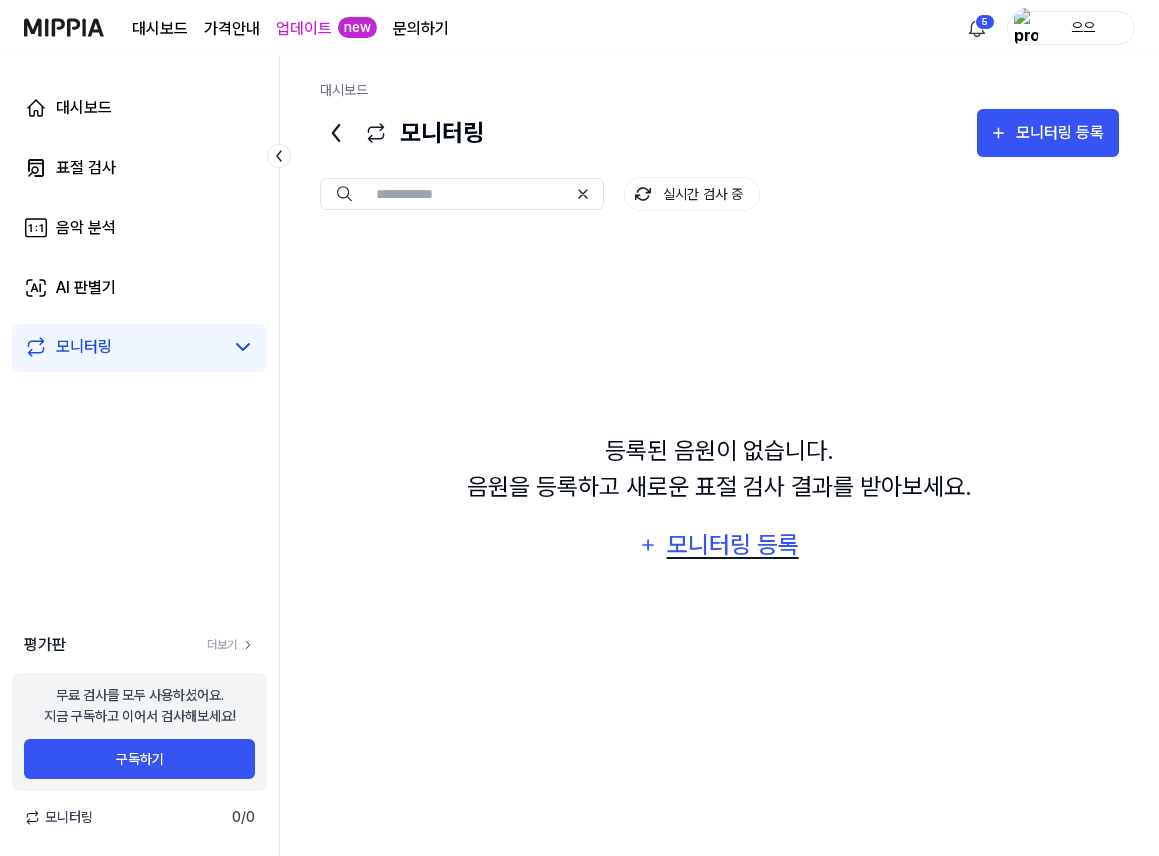 click on "모니터링 등록" at bounding box center (733, 545) 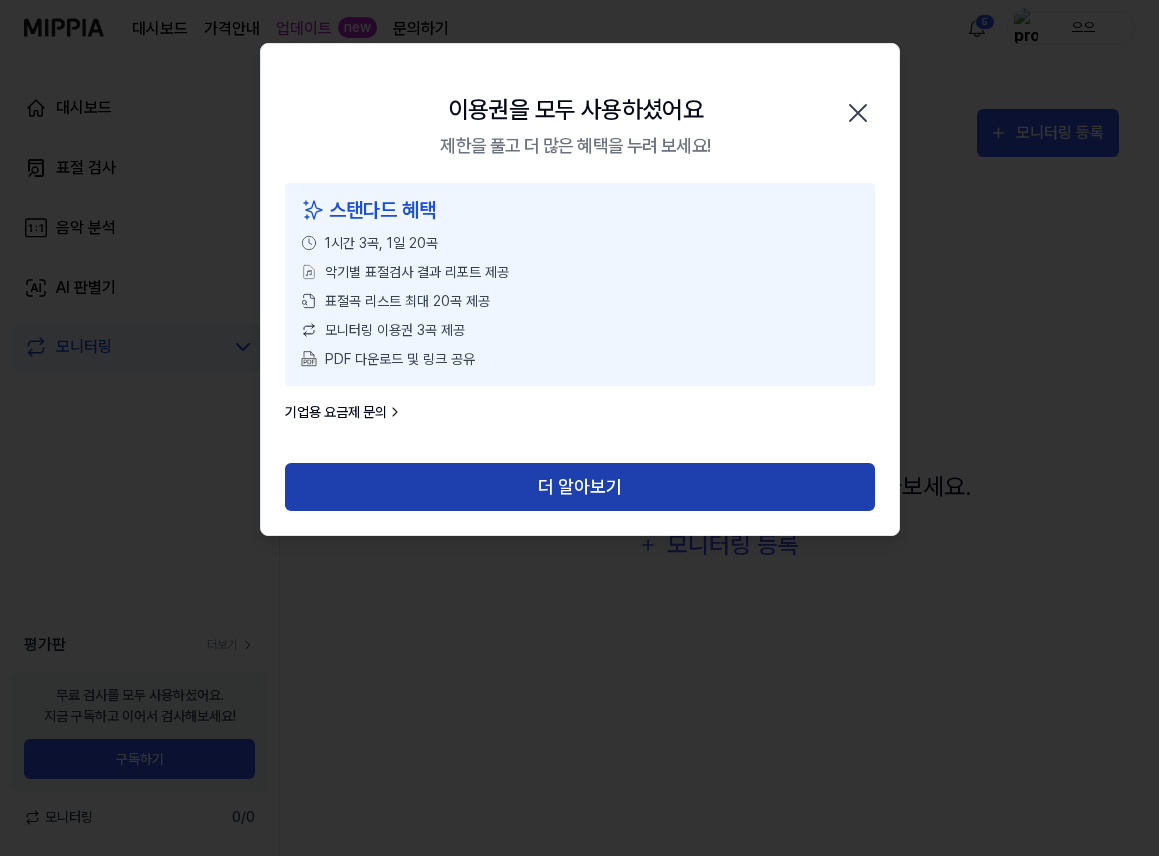 click on "더 알아보기" at bounding box center [580, 487] 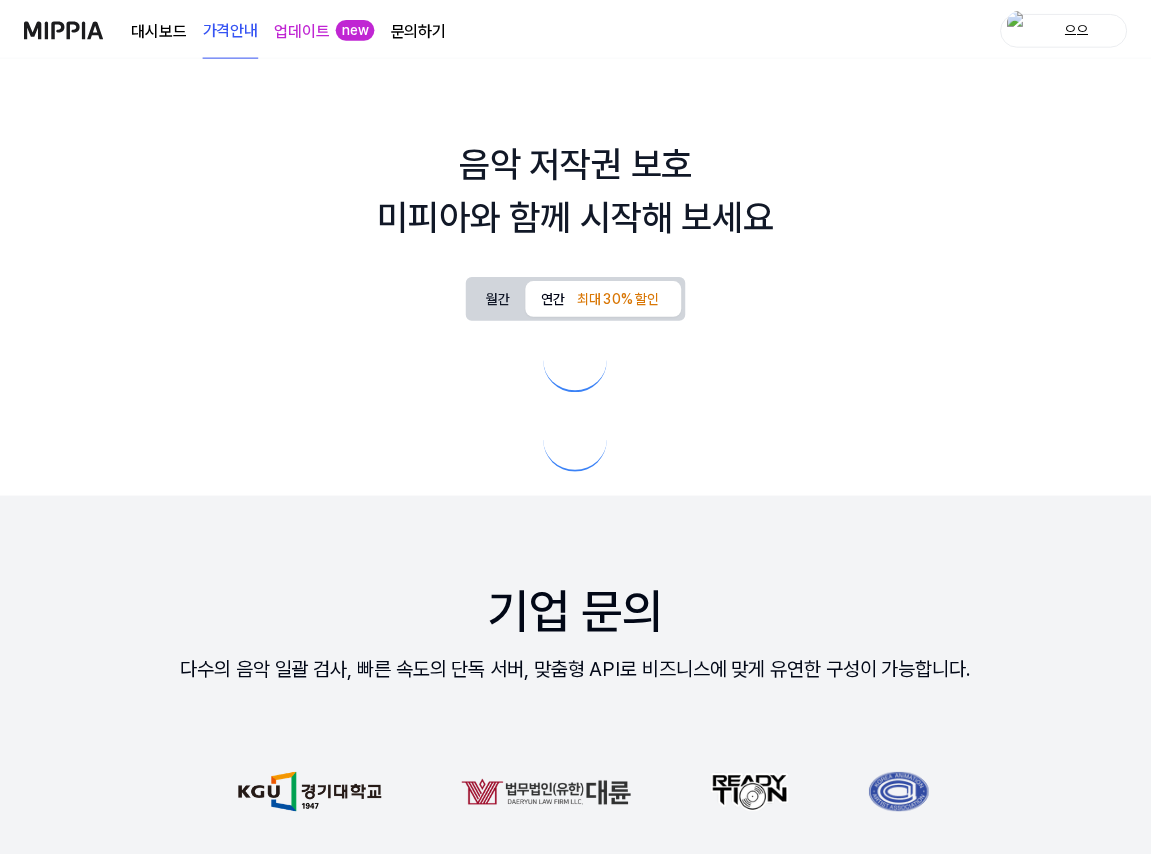 scroll, scrollTop: 0, scrollLeft: 0, axis: both 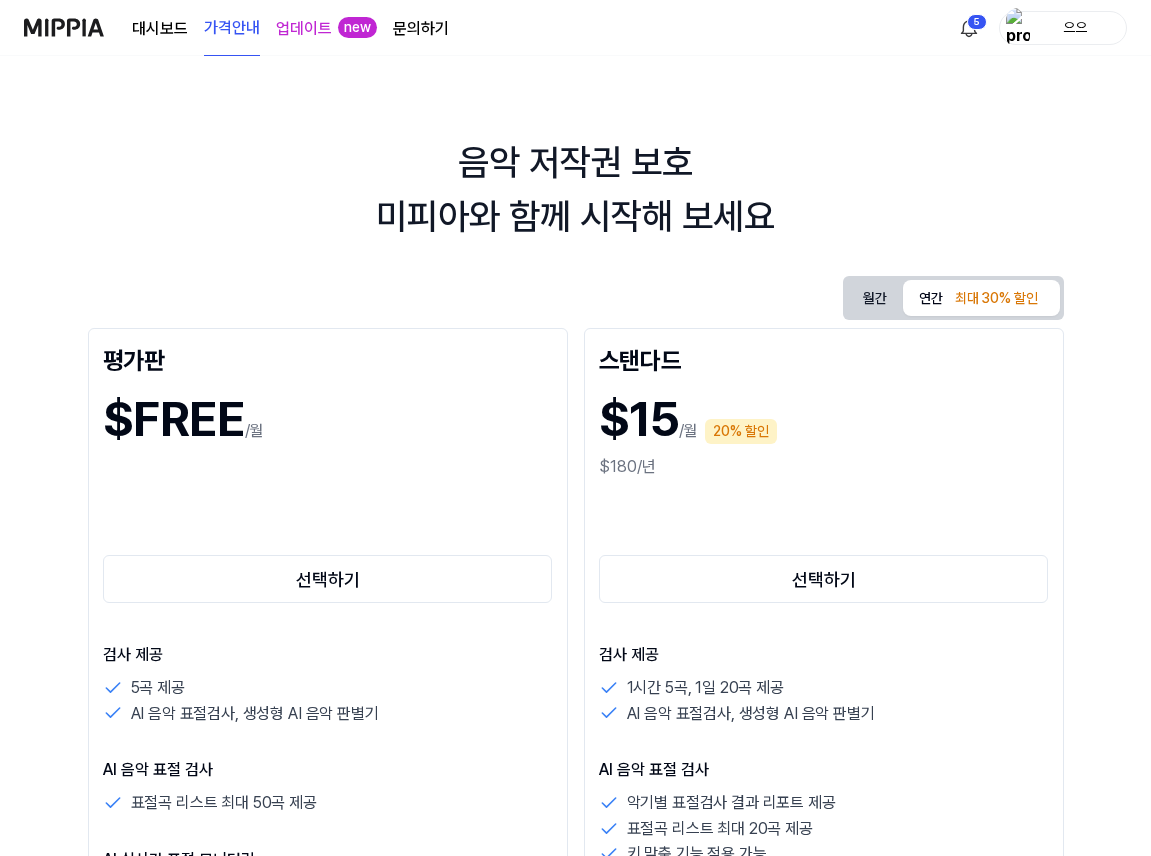 click on "으으" at bounding box center (1075, 27) 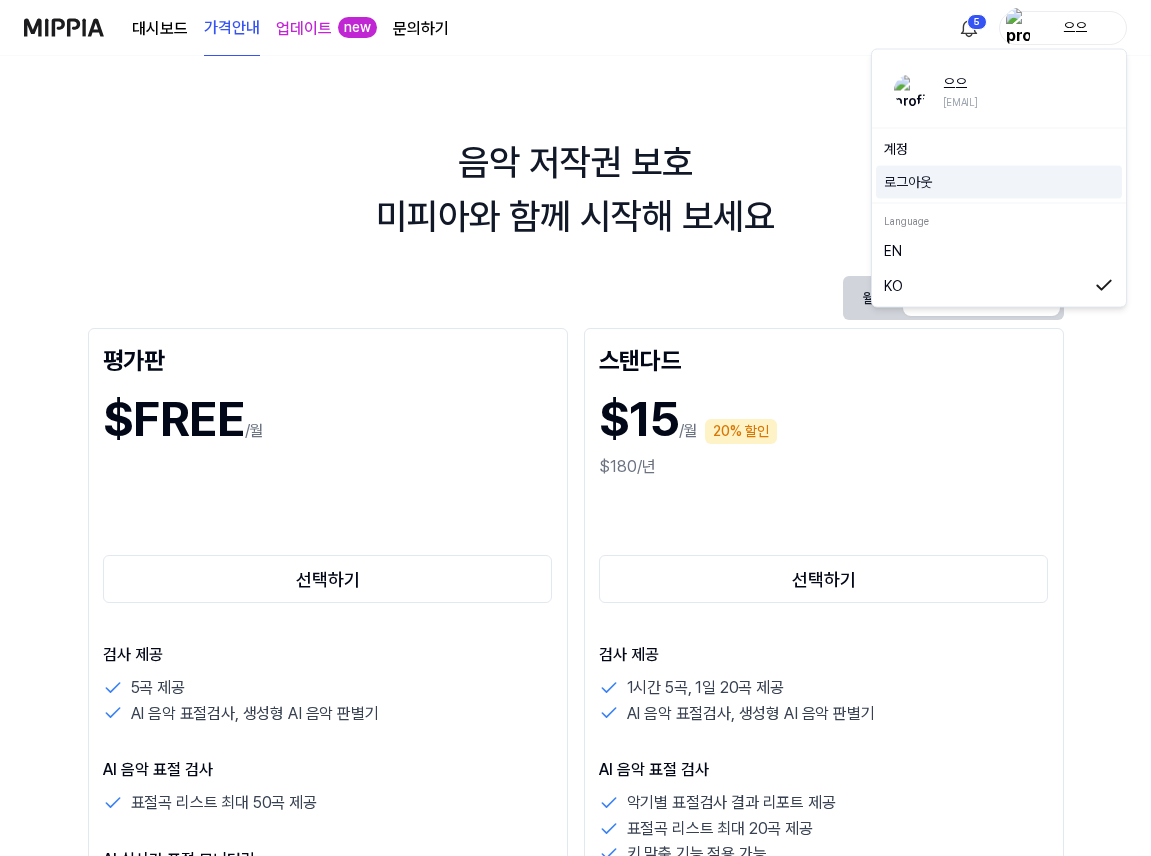 click on "로그아웃" at bounding box center [999, 182] 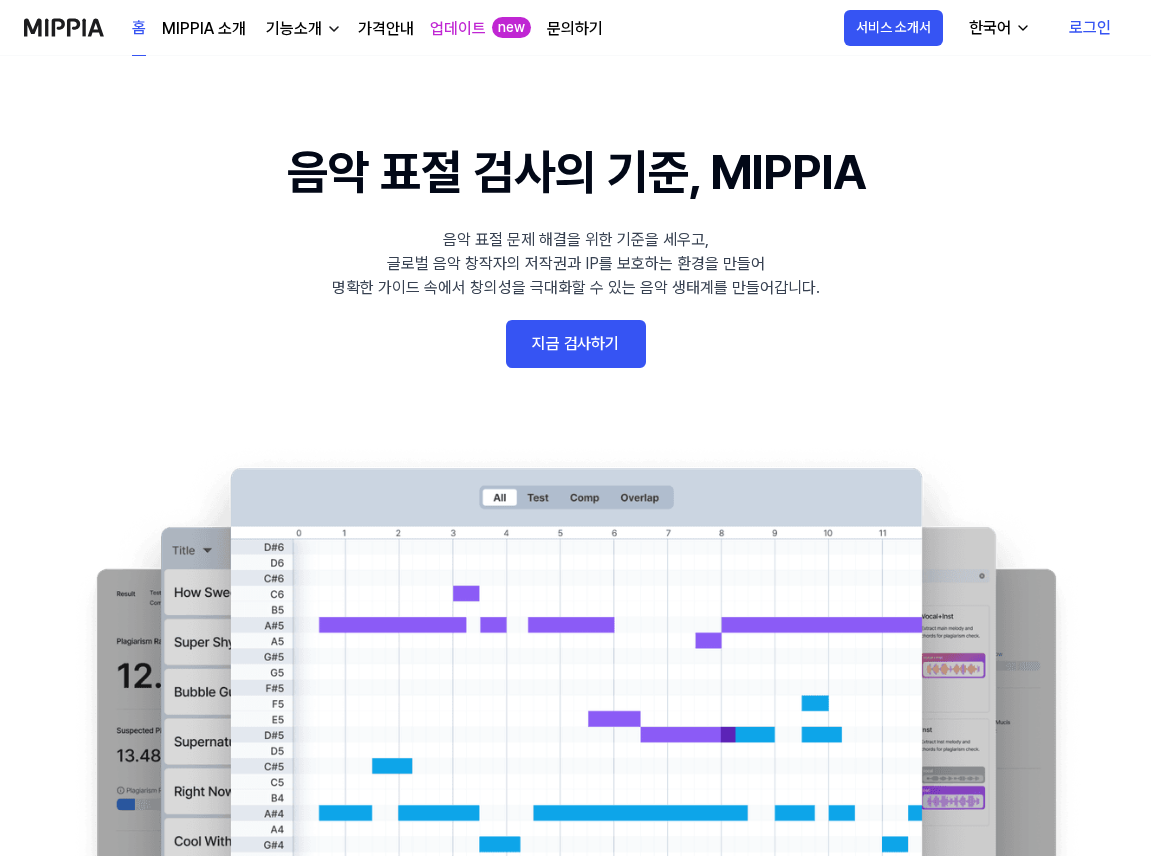 scroll, scrollTop: 0, scrollLeft: 0, axis: both 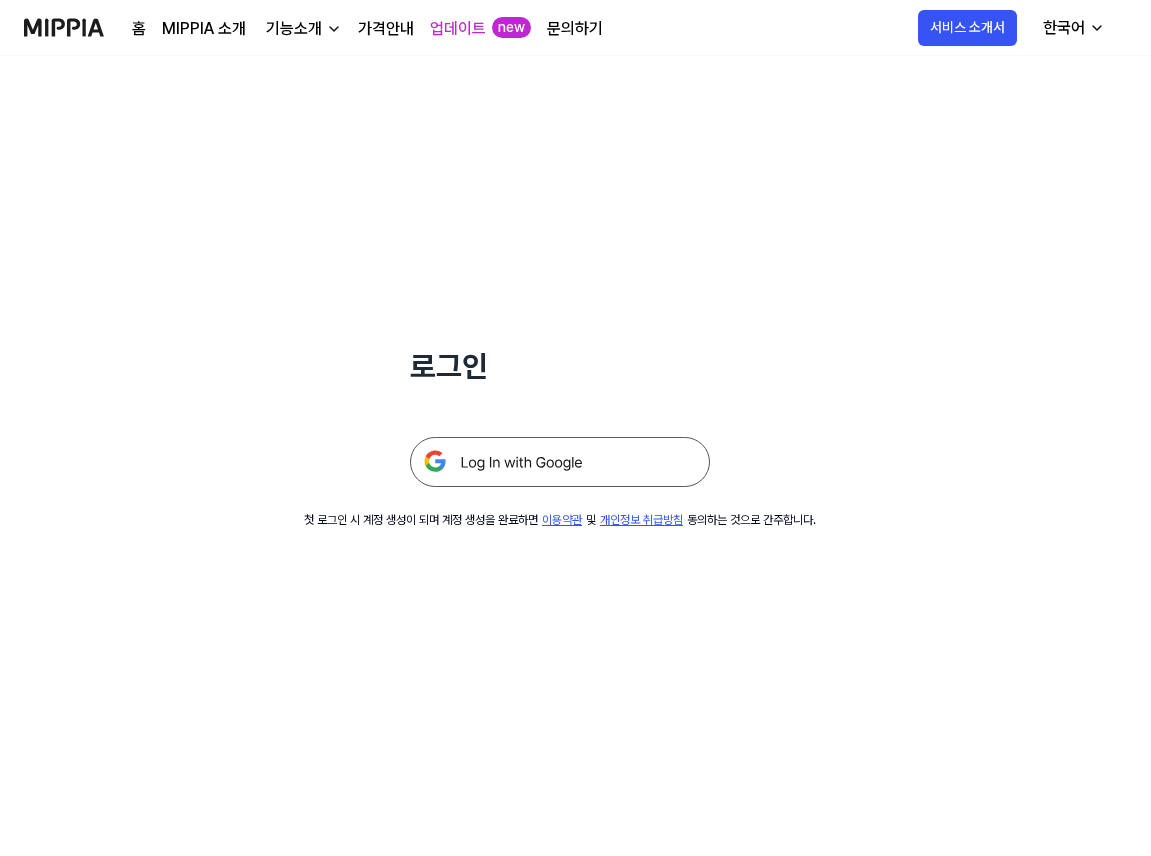click at bounding box center (560, 462) 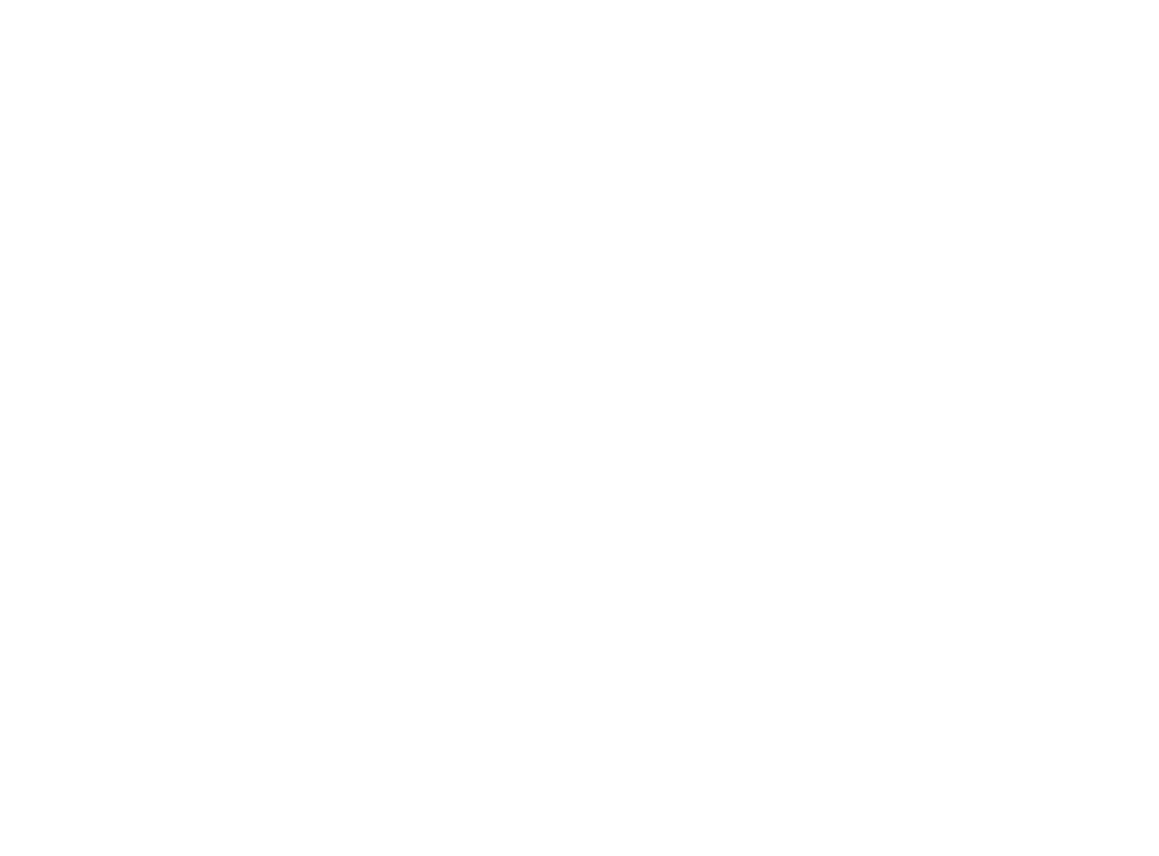 scroll, scrollTop: 0, scrollLeft: 0, axis: both 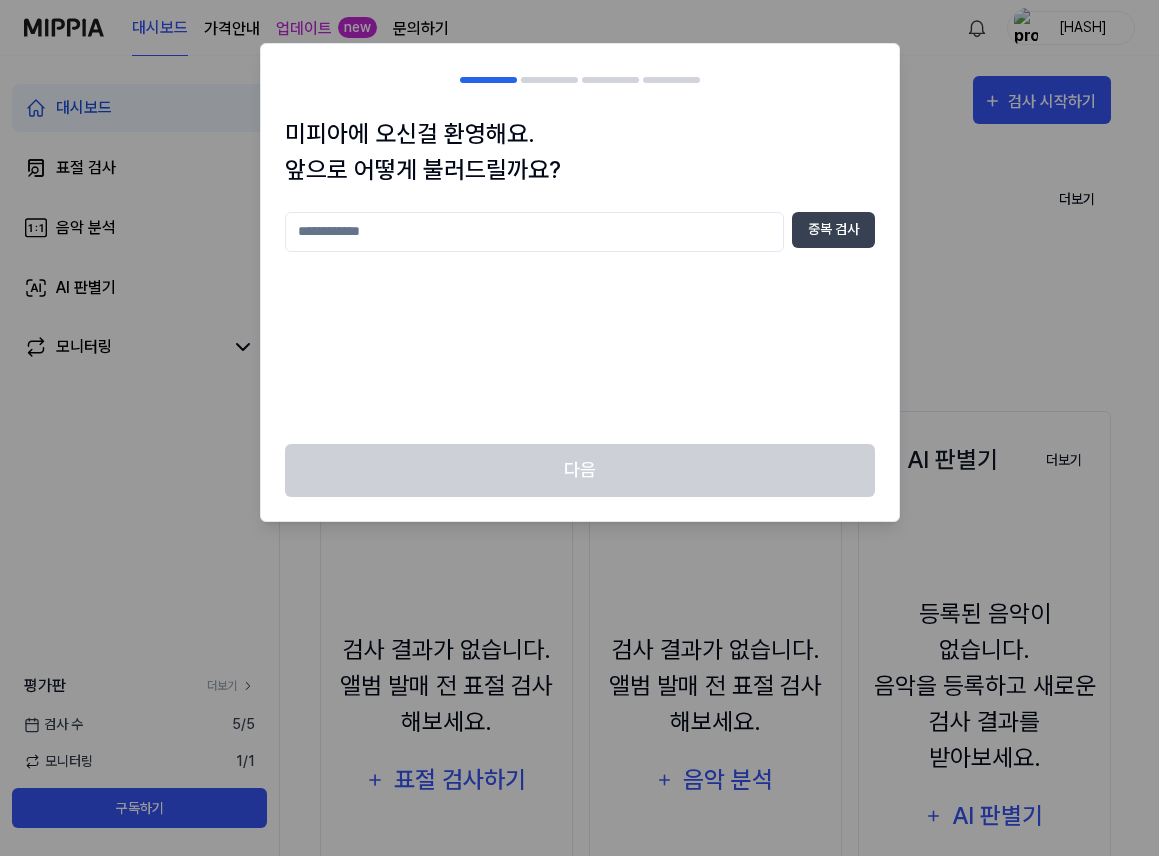 click at bounding box center (534, 232) 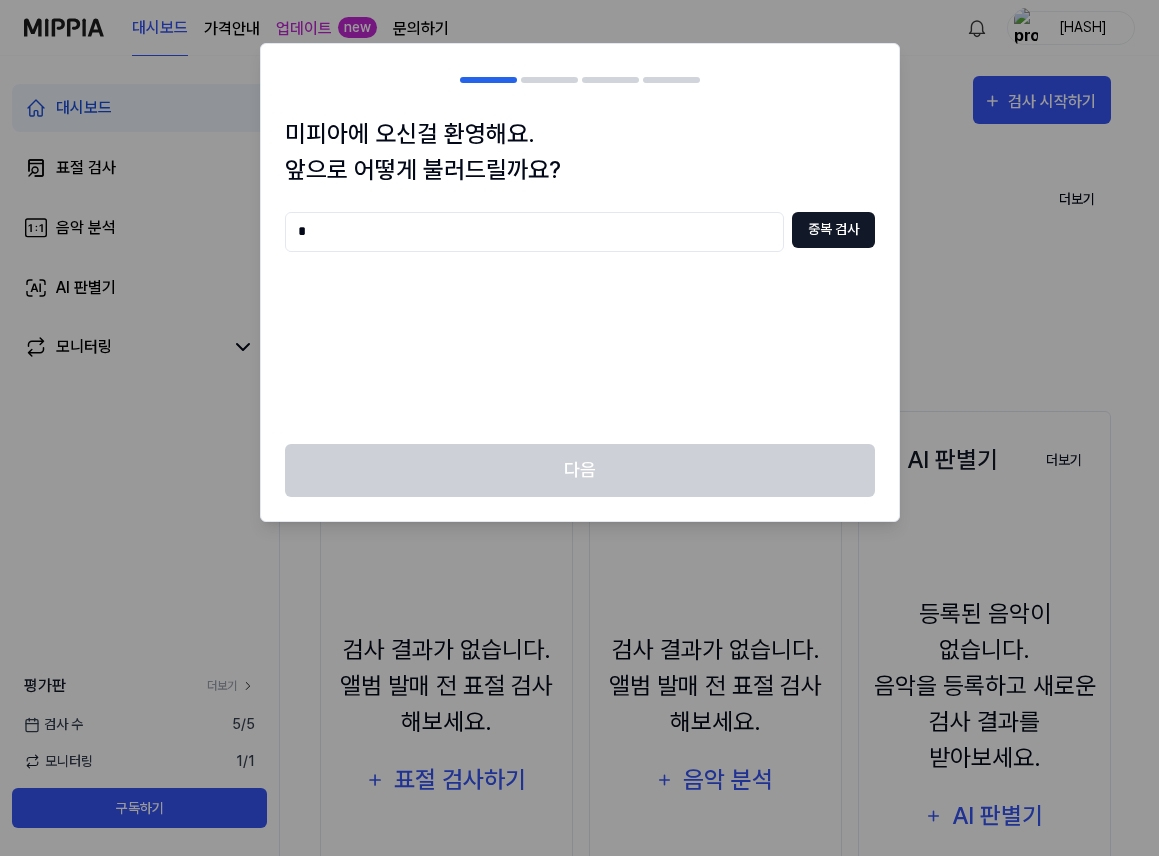 click on "중복 검사" at bounding box center [833, 230] 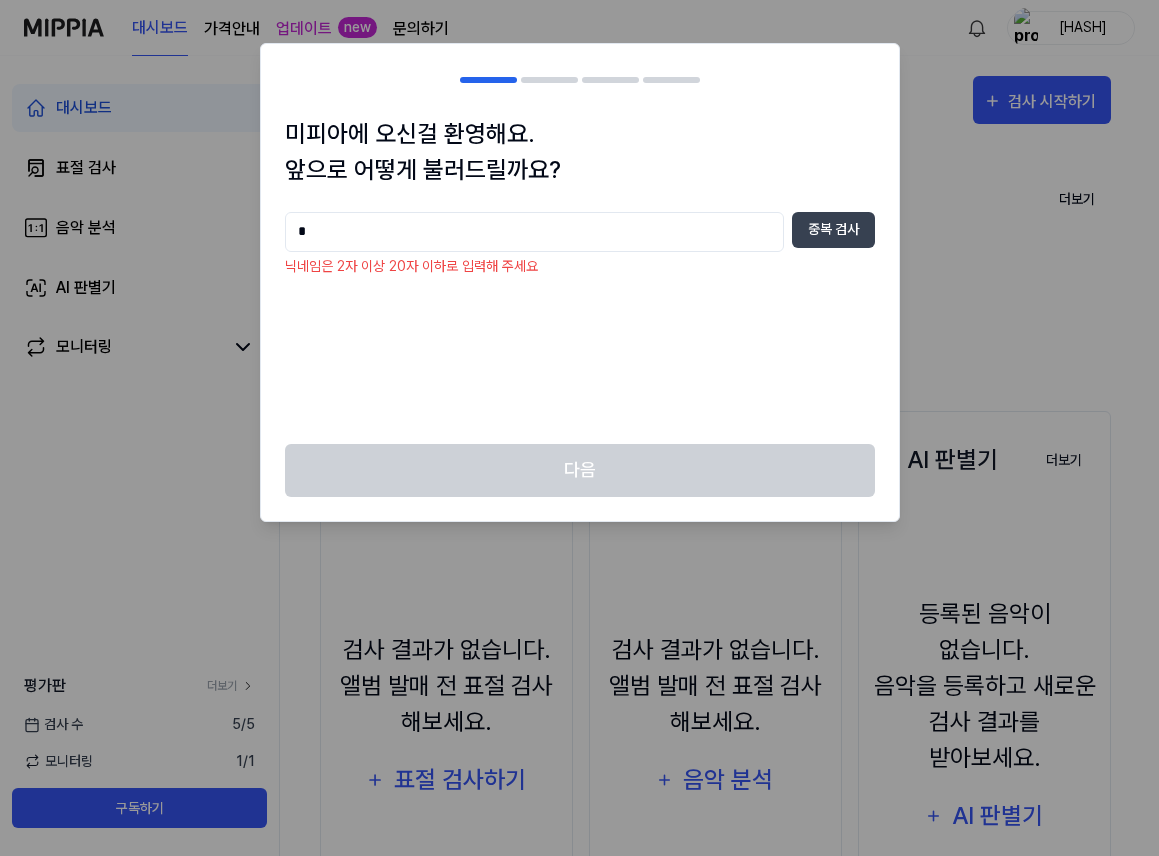 click on "*" at bounding box center (534, 232) 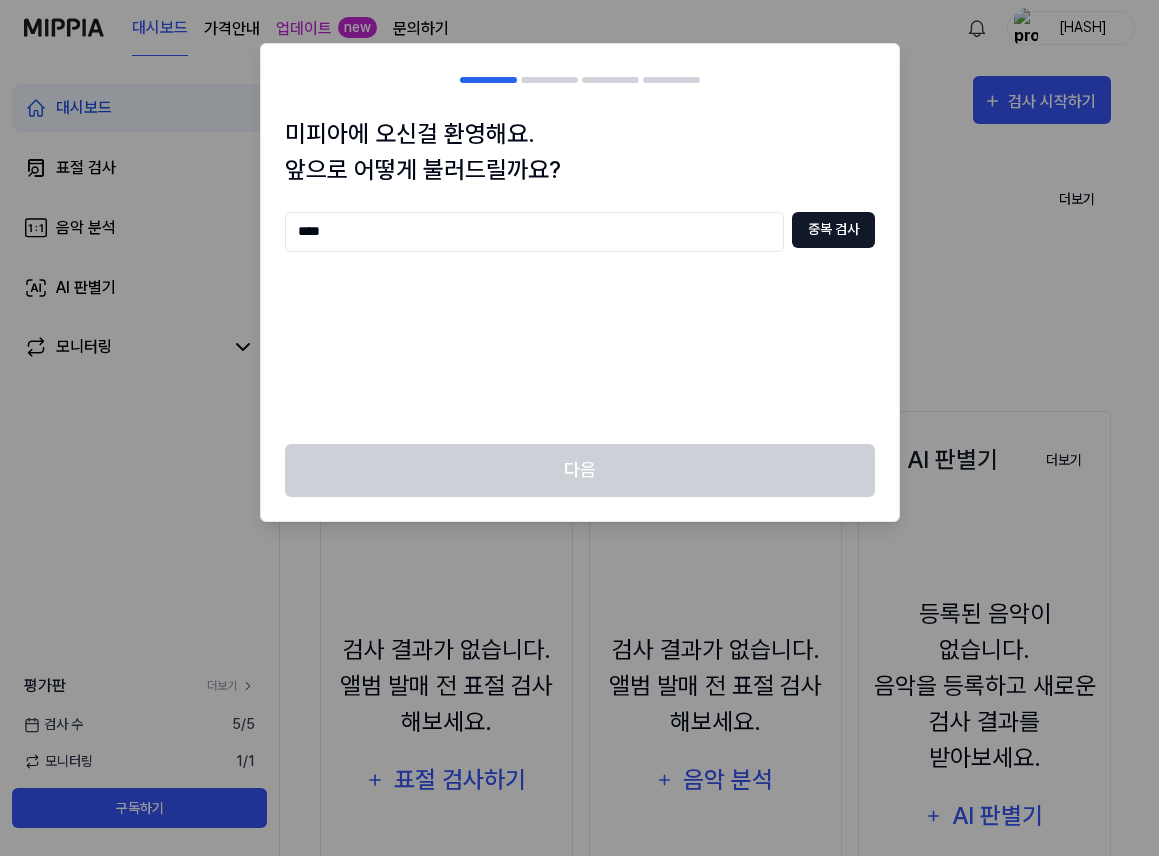 type on "****" 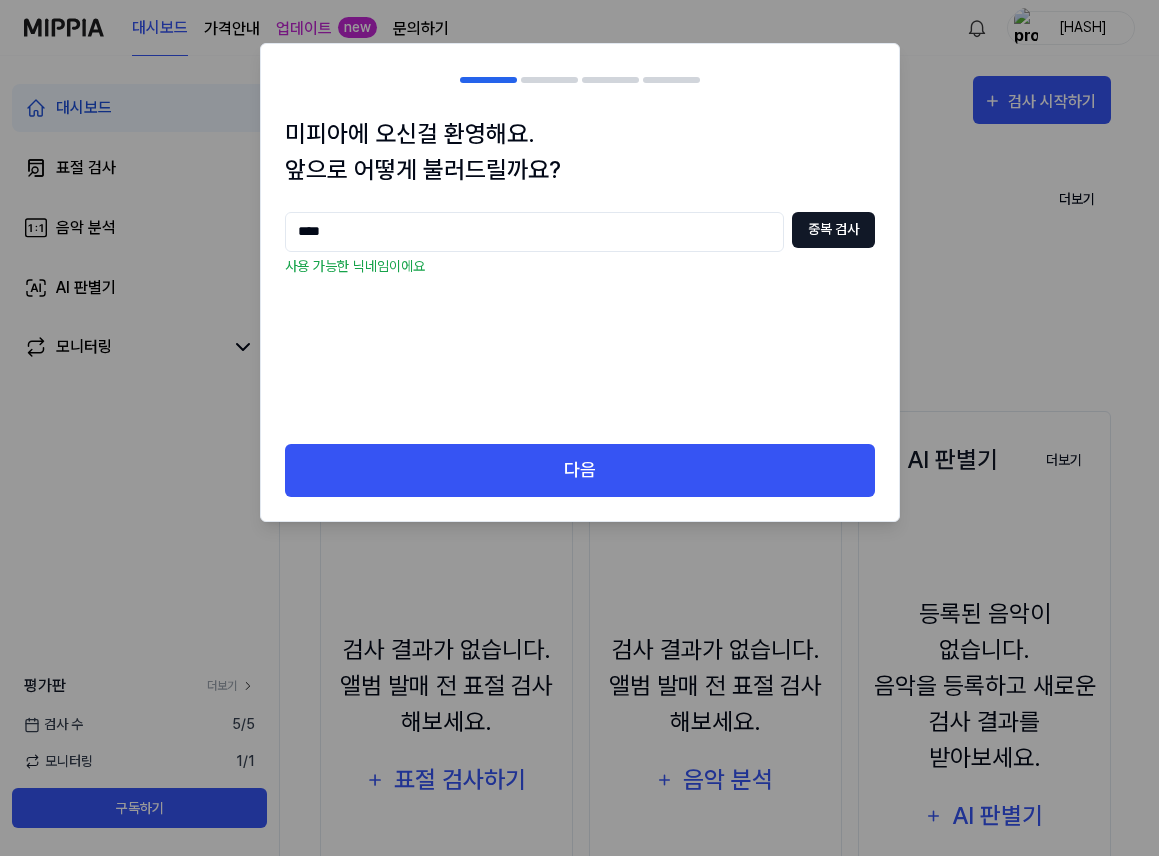 click on "중복 검사" at bounding box center [833, 230] 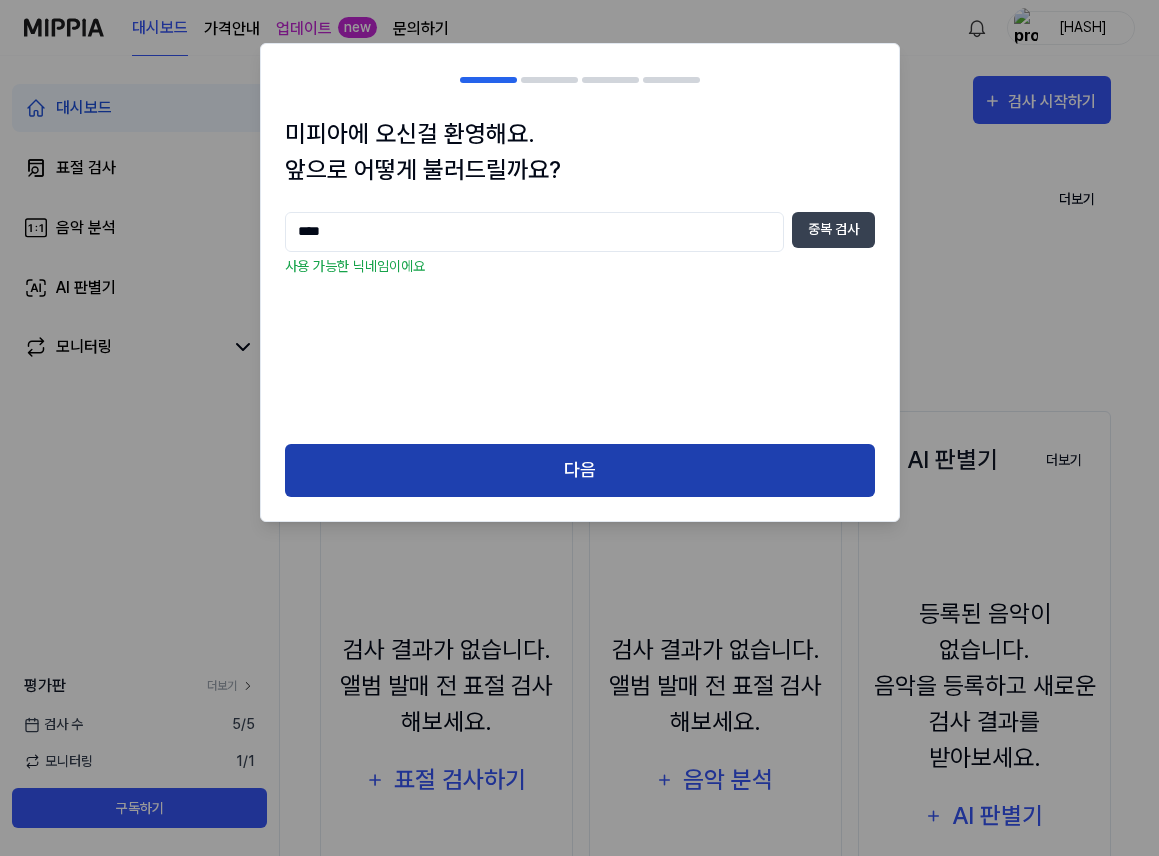 click on "다음" at bounding box center (580, 470) 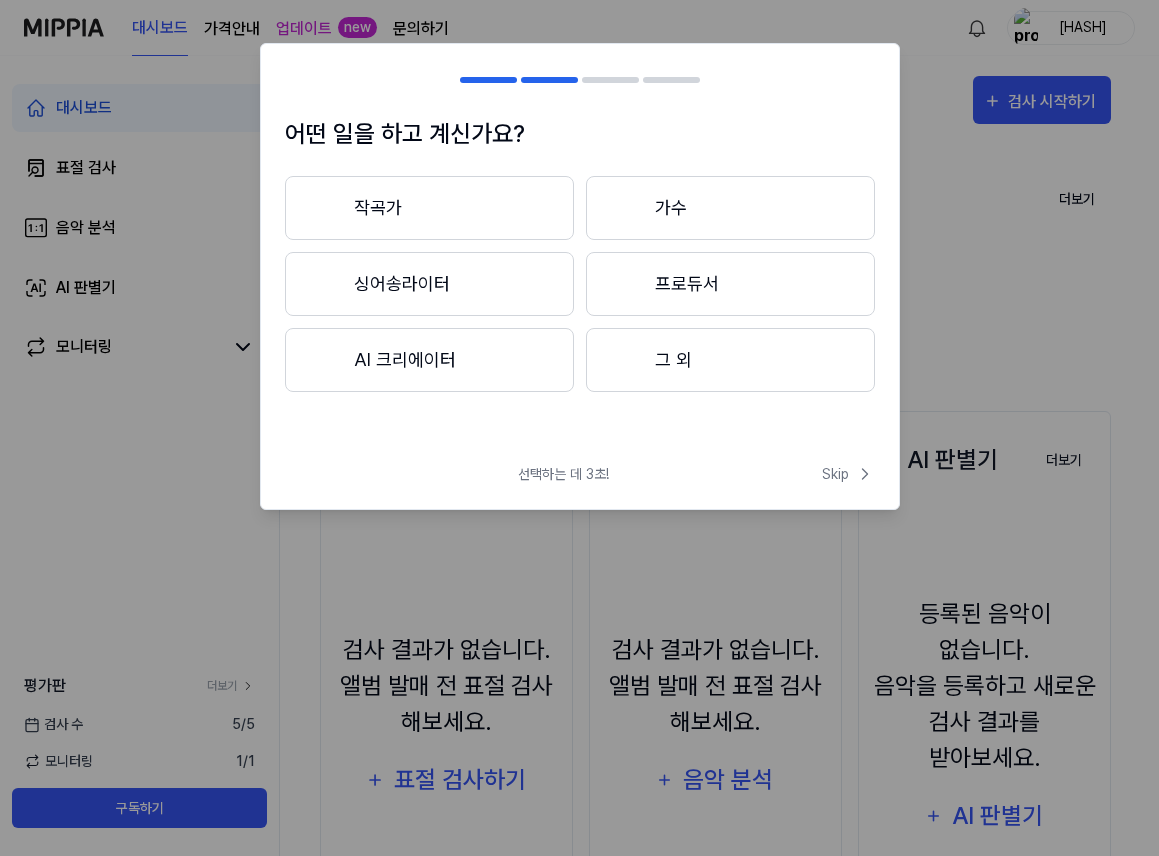 click on "작곡가" at bounding box center (429, 208) 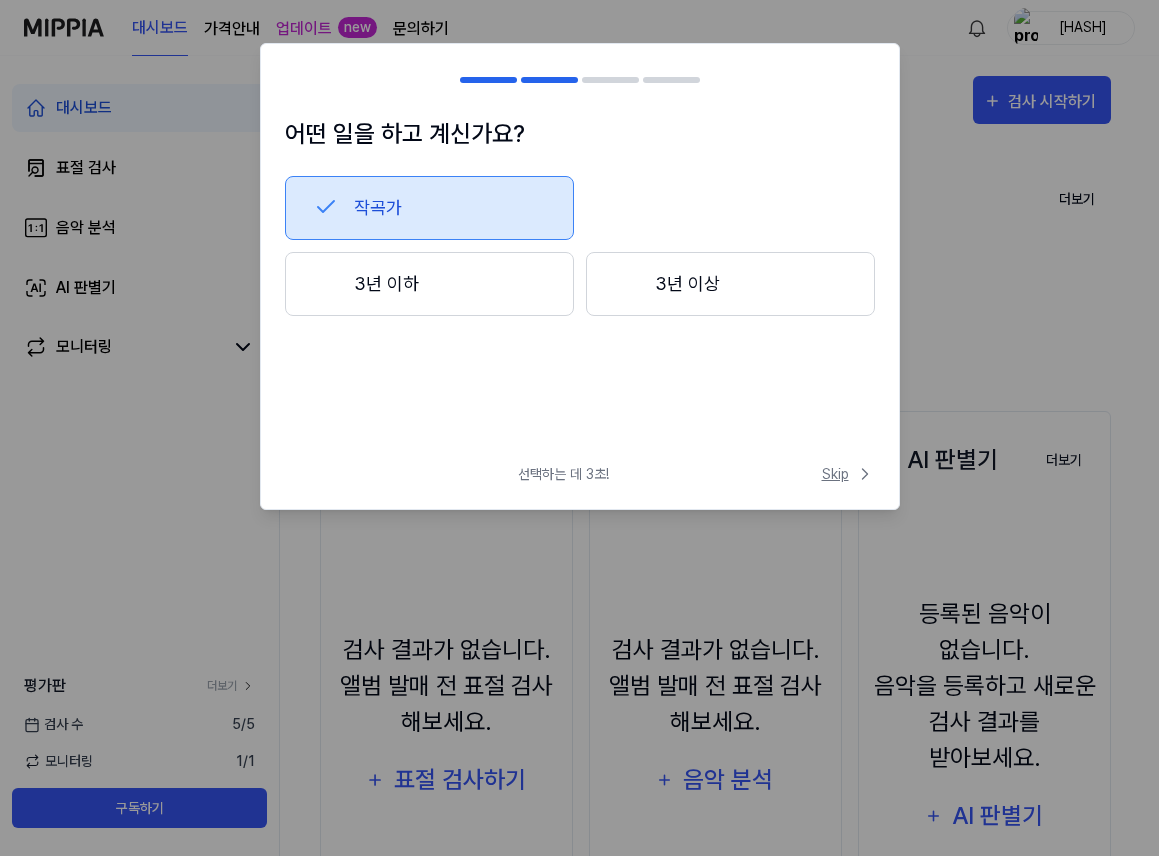click on "Skip" at bounding box center [848, 474] 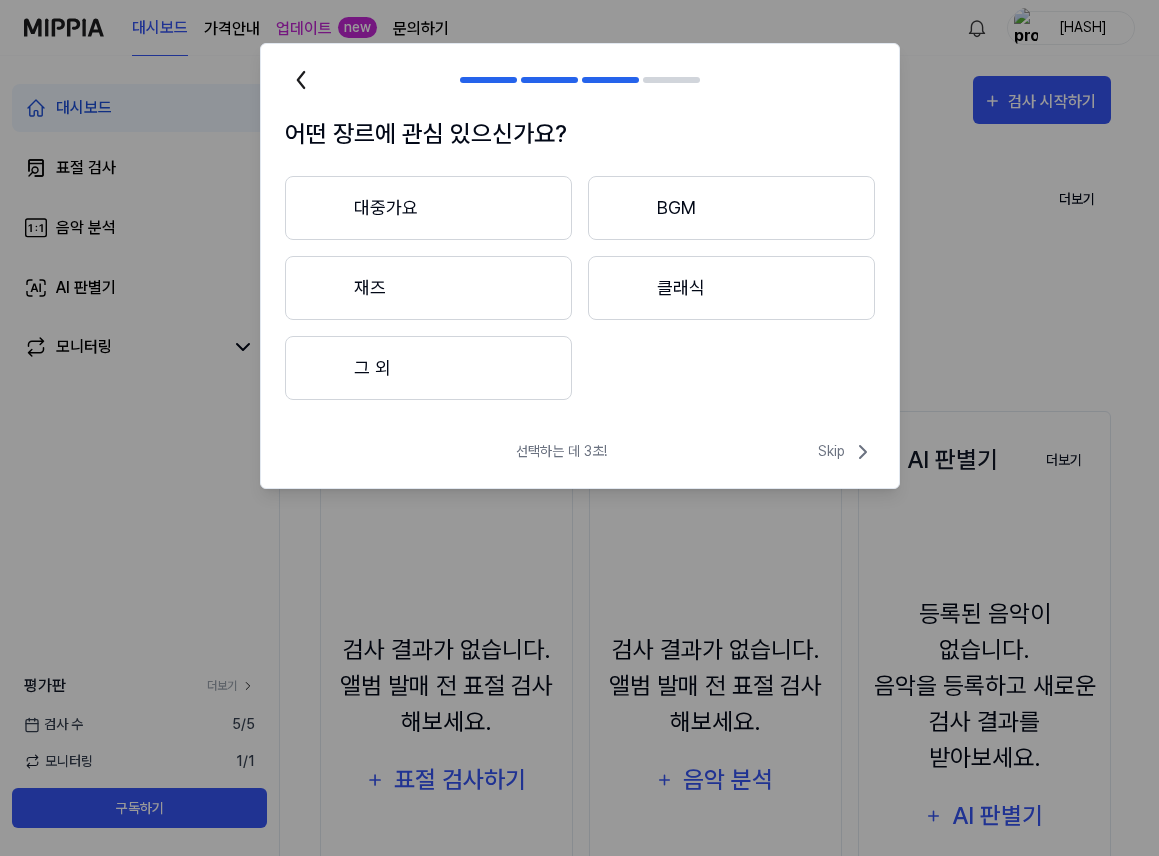 click on "선택하는 데 3초! Skip" at bounding box center (580, 464) 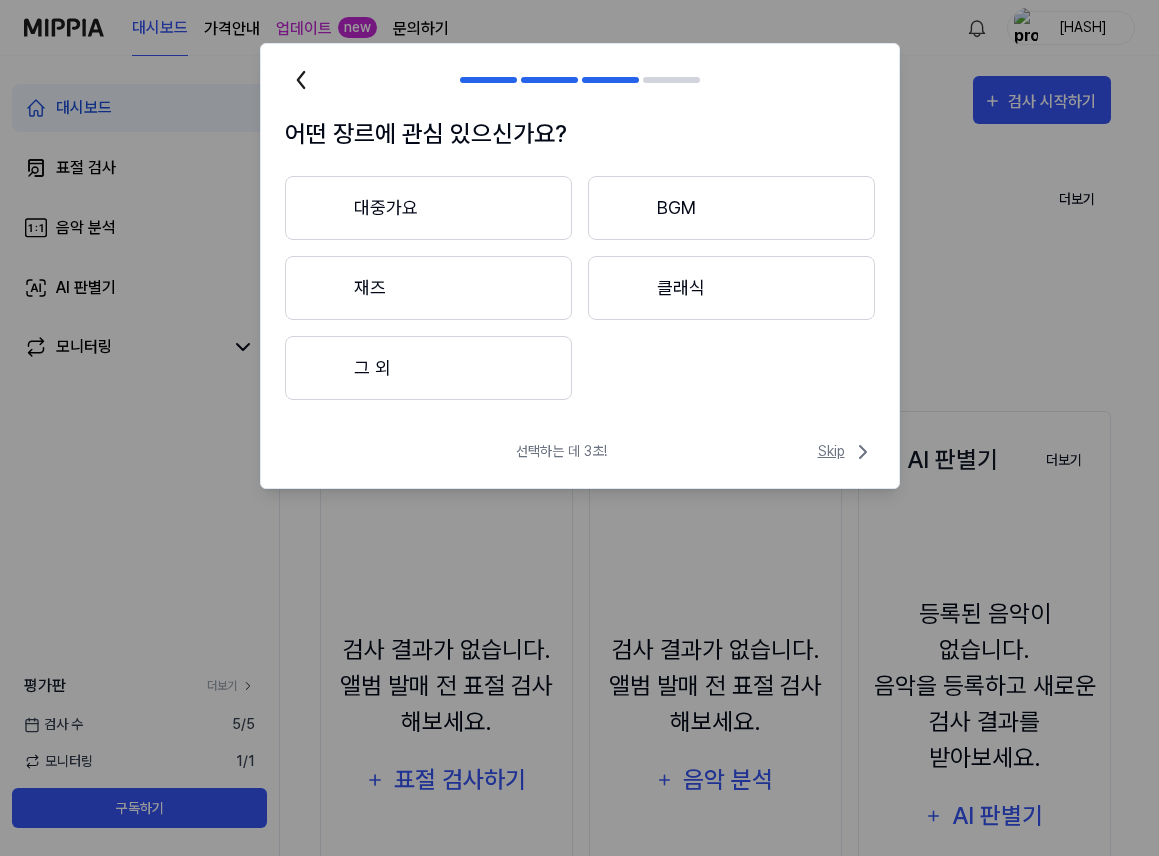 click on "Skip" at bounding box center [846, 452] 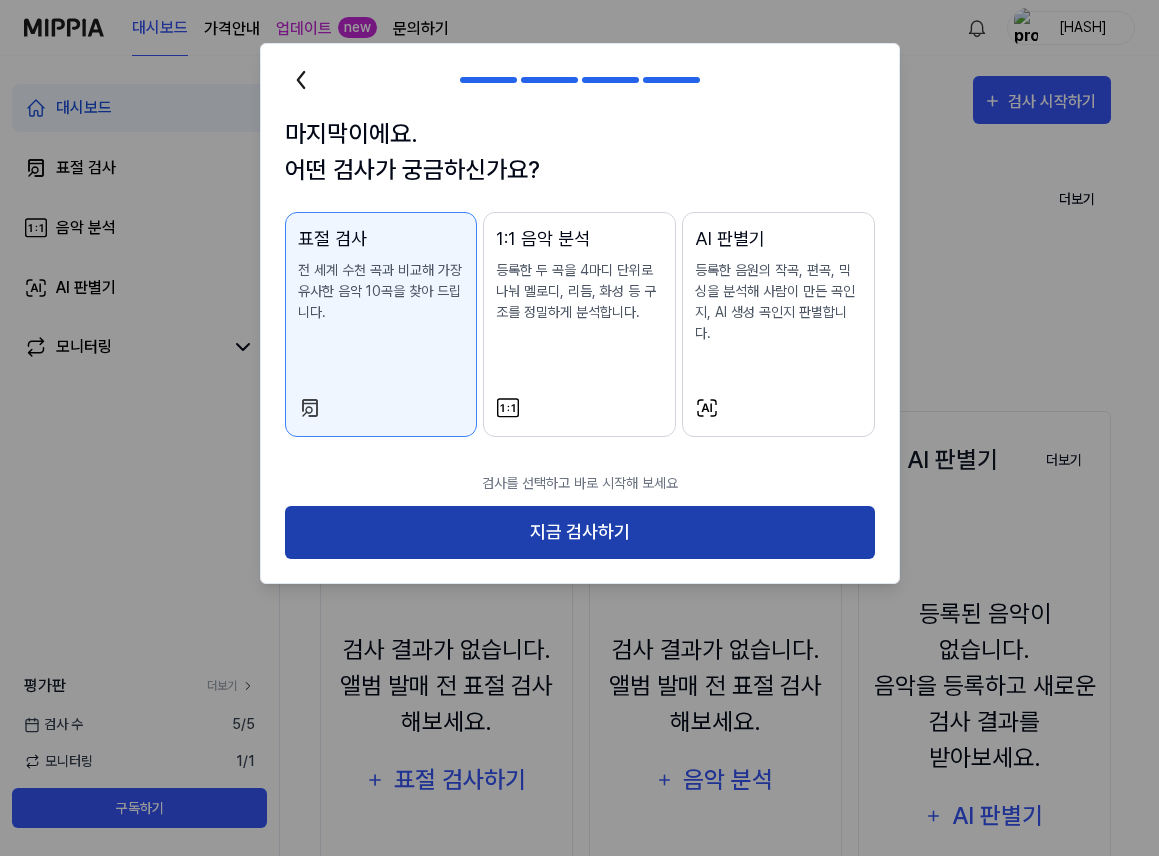 click on "지금 검사하기" at bounding box center (580, 532) 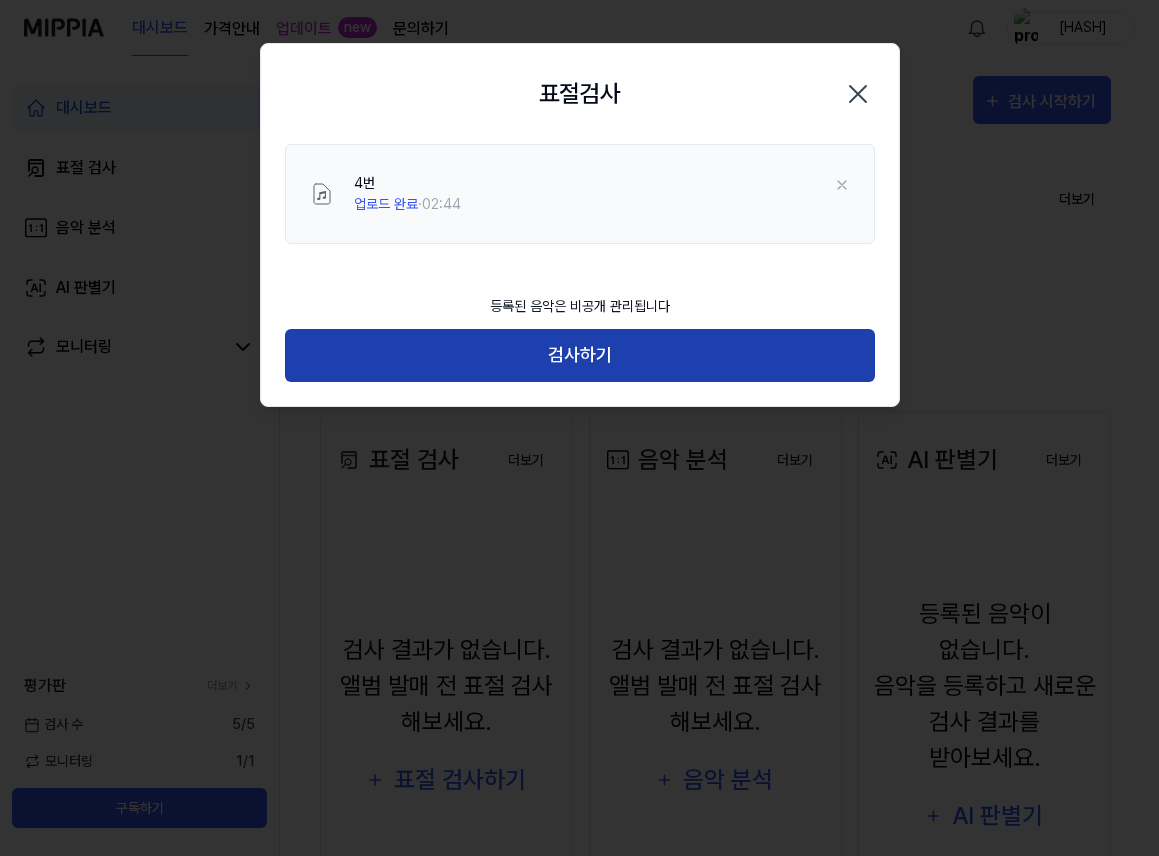 click on "검사하기" at bounding box center (580, 355) 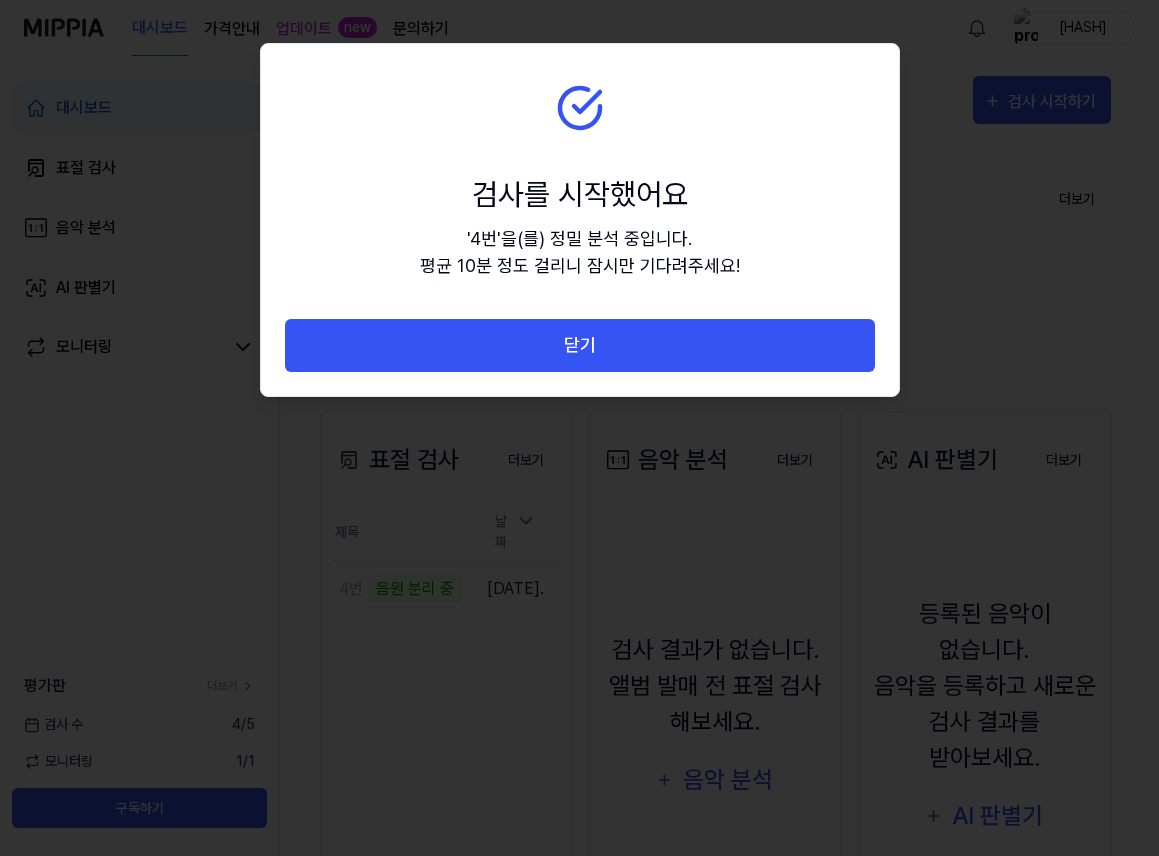 click on "닫기" at bounding box center (580, 345) 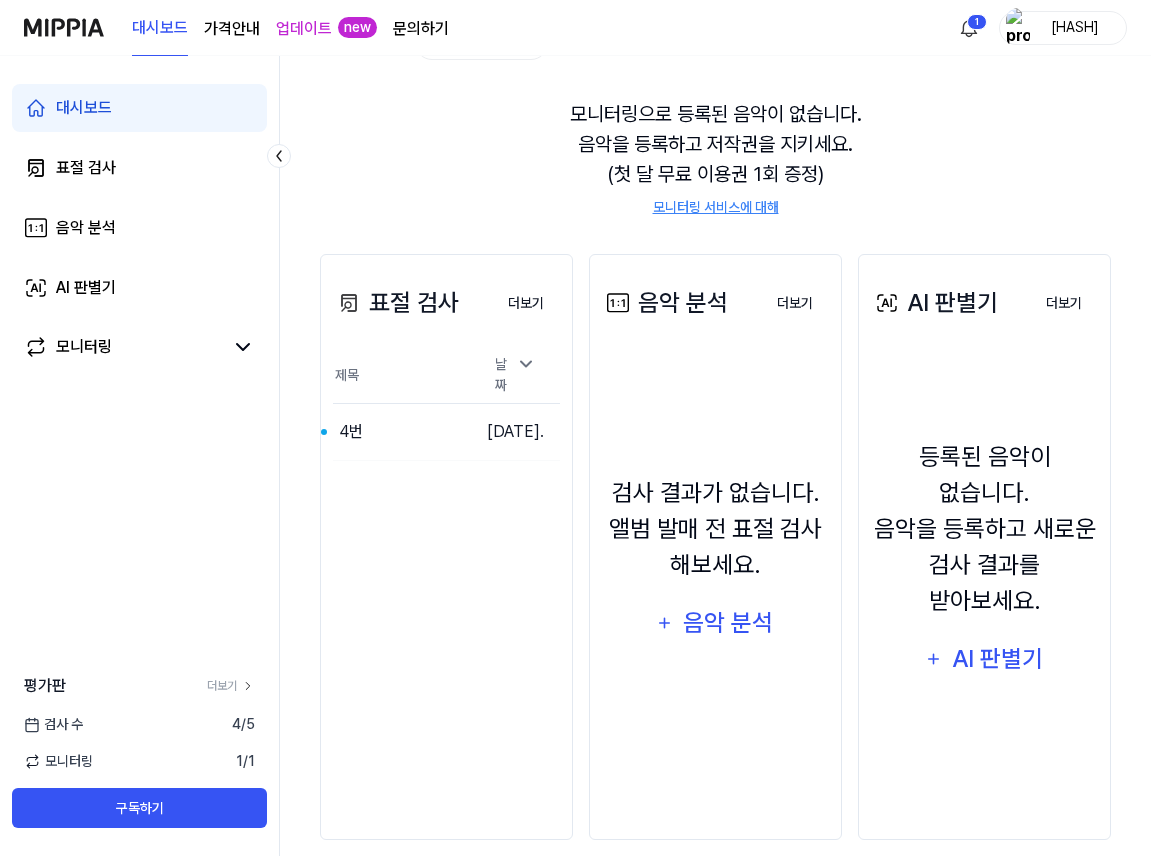 scroll, scrollTop: 181, scrollLeft: 0, axis: vertical 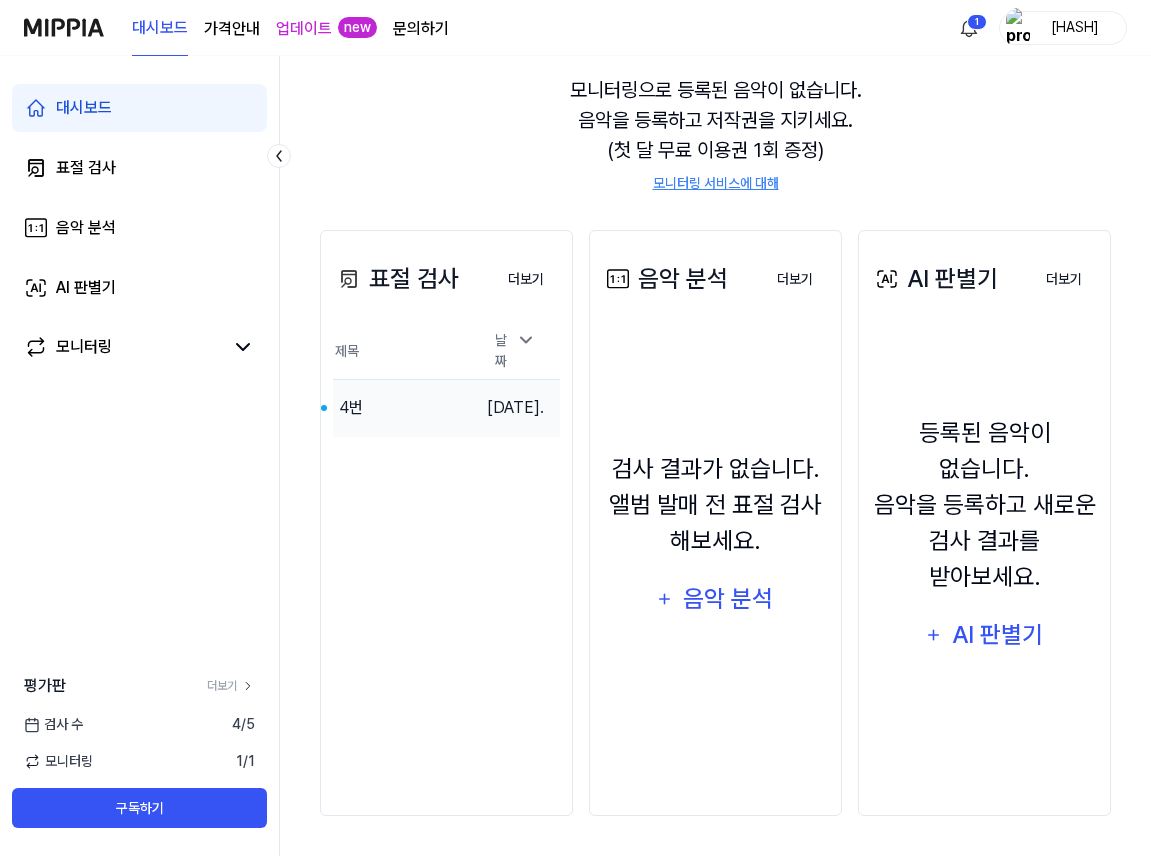 click on "[DATE]." at bounding box center [515, 408] 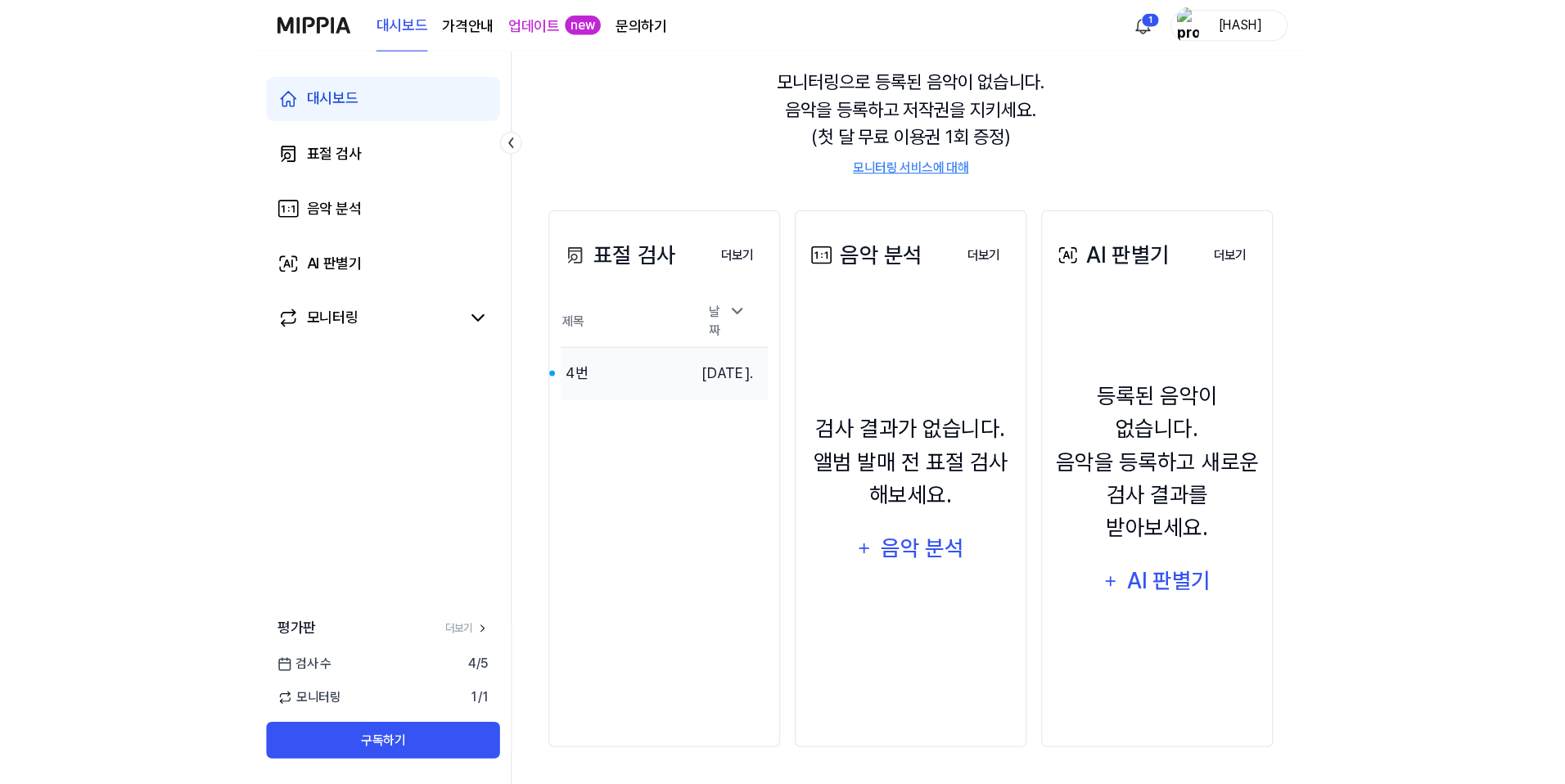 scroll, scrollTop: 0, scrollLeft: 0, axis: both 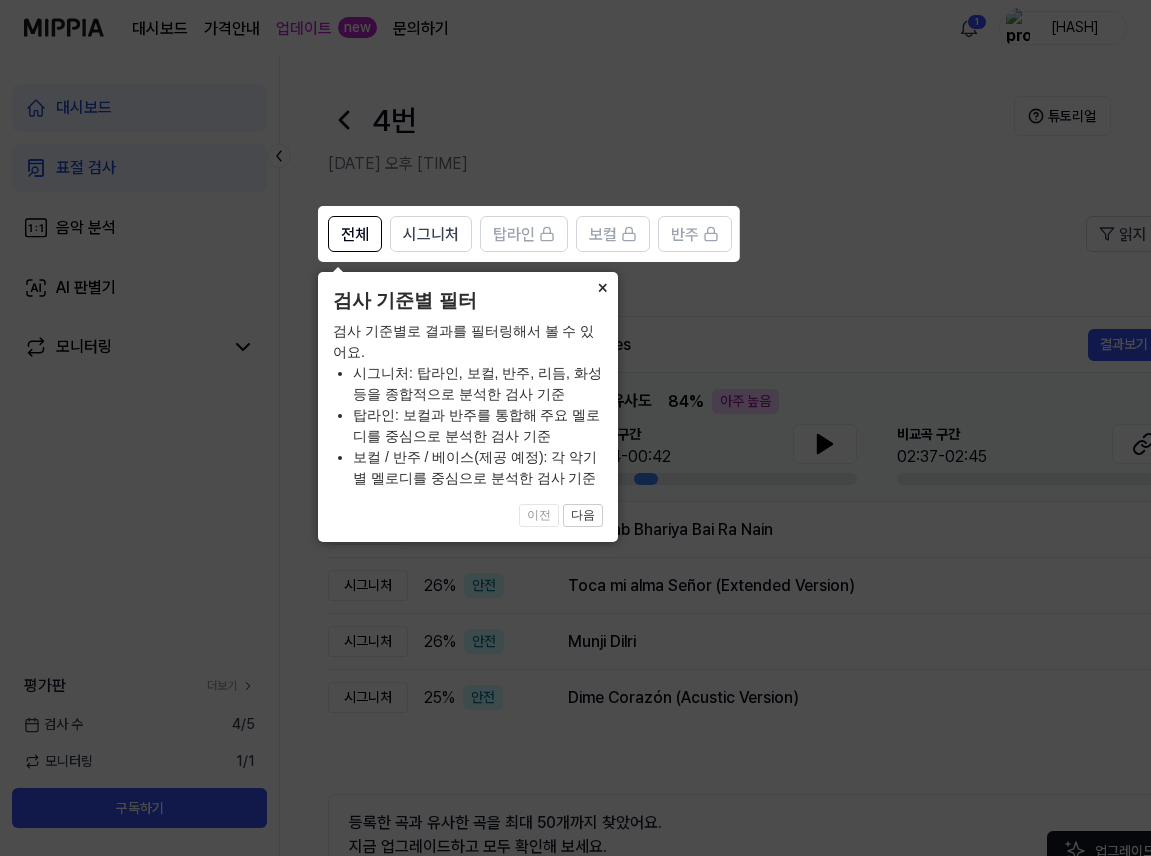 click on "×" at bounding box center [602, 286] 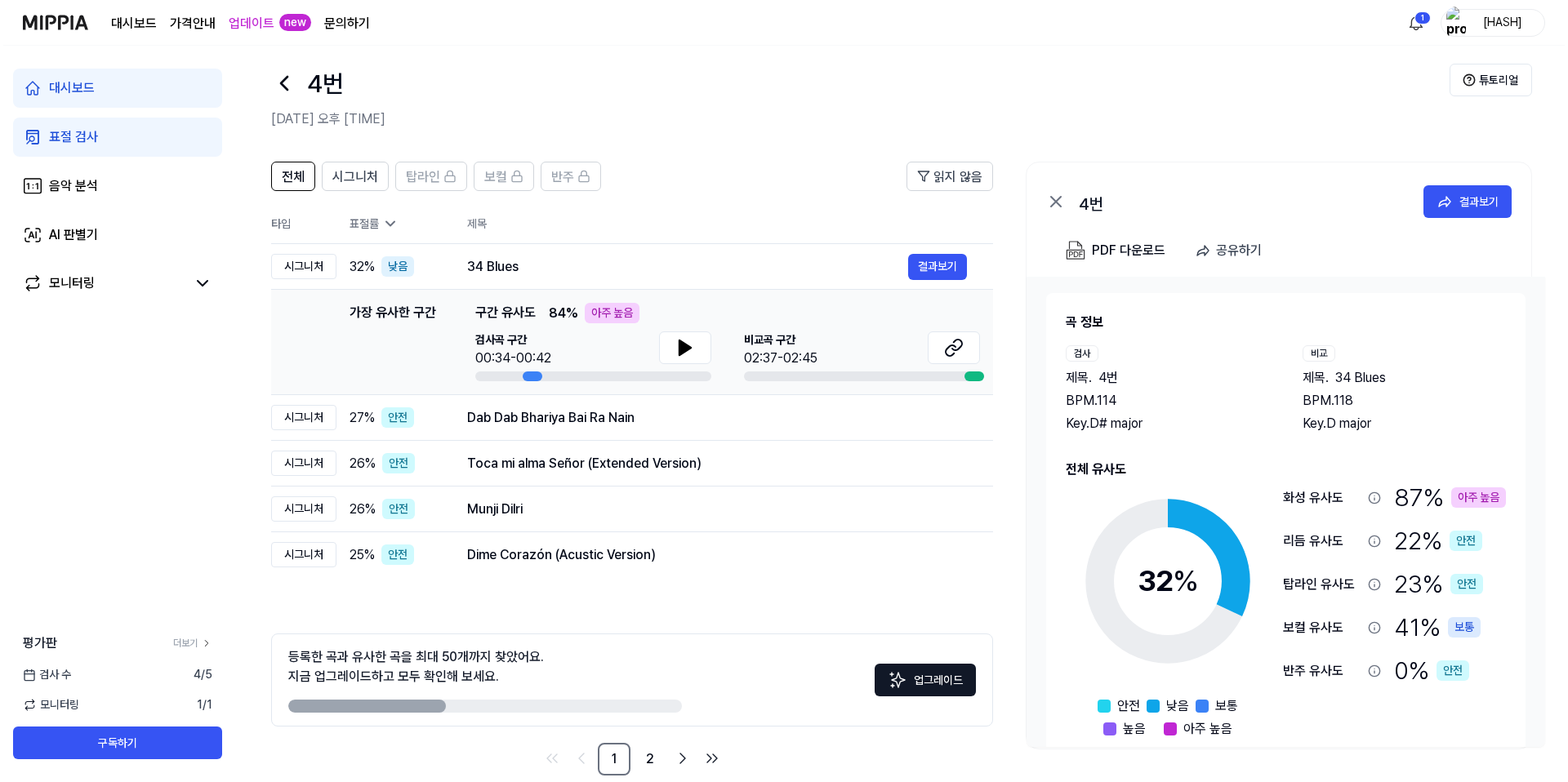scroll, scrollTop: 0, scrollLeft: 0, axis: both 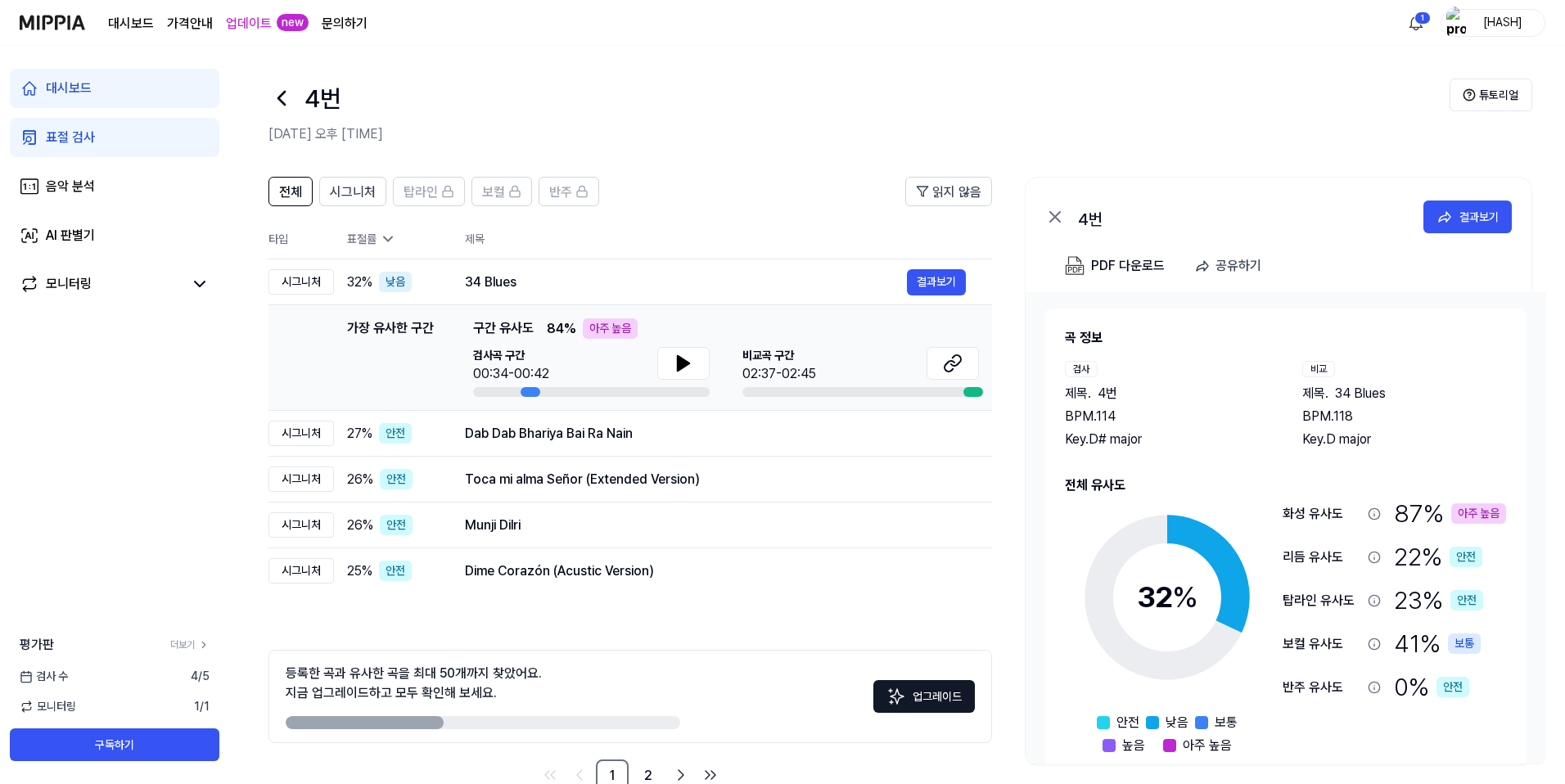 click on "87 % 아주 높음" at bounding box center (1450, 513) 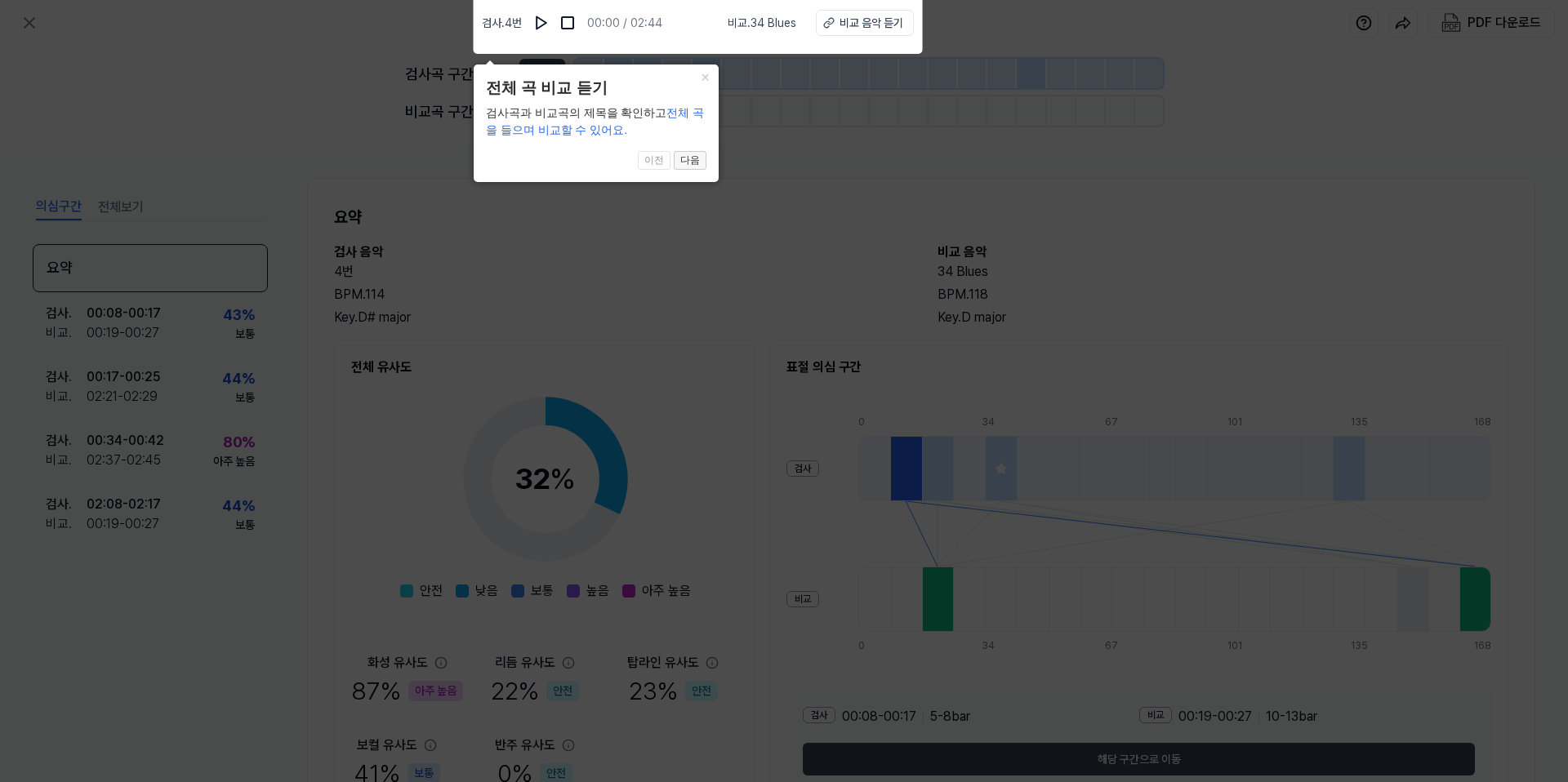 click on "다음" at bounding box center [690, 161] 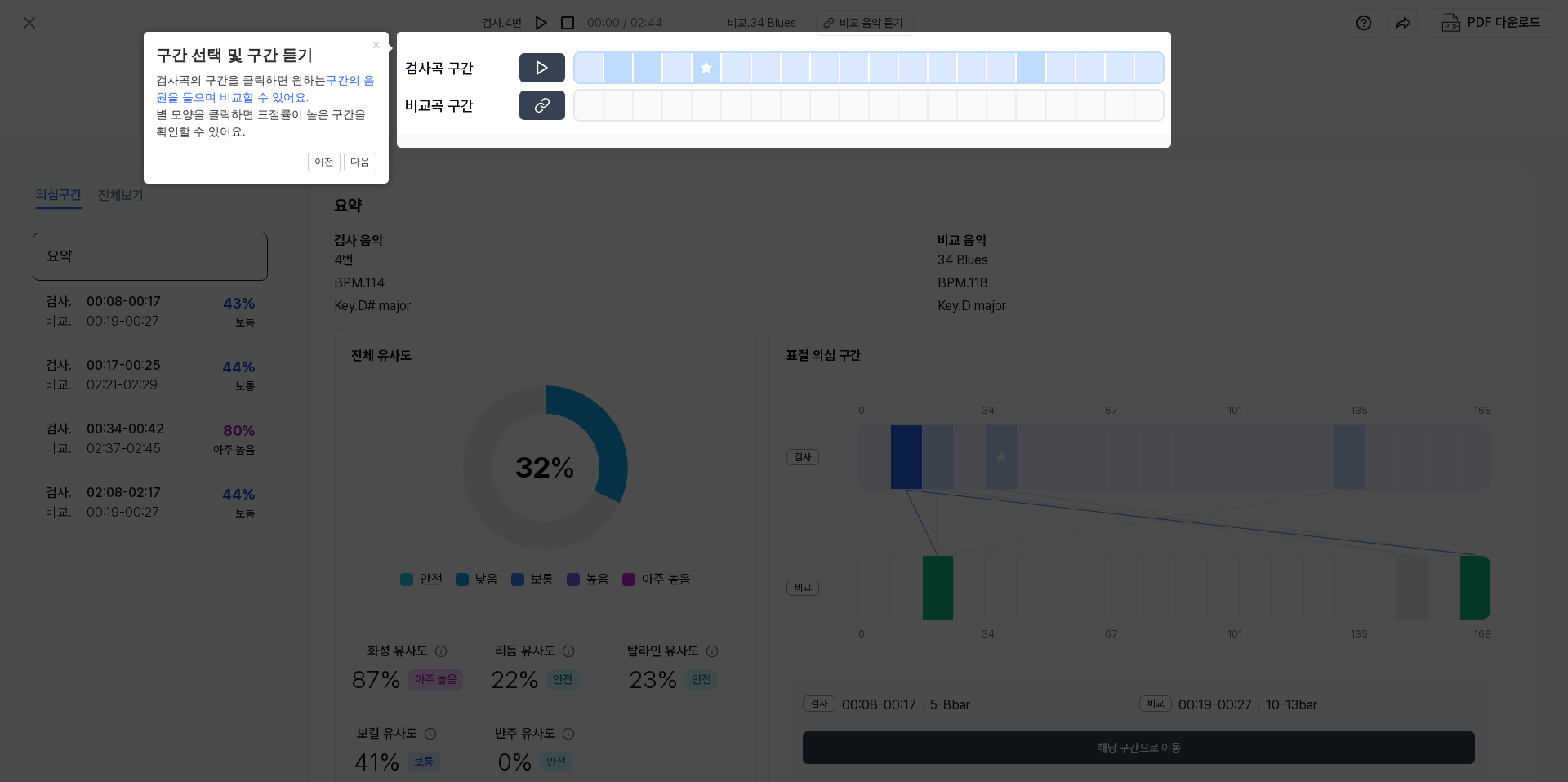 click 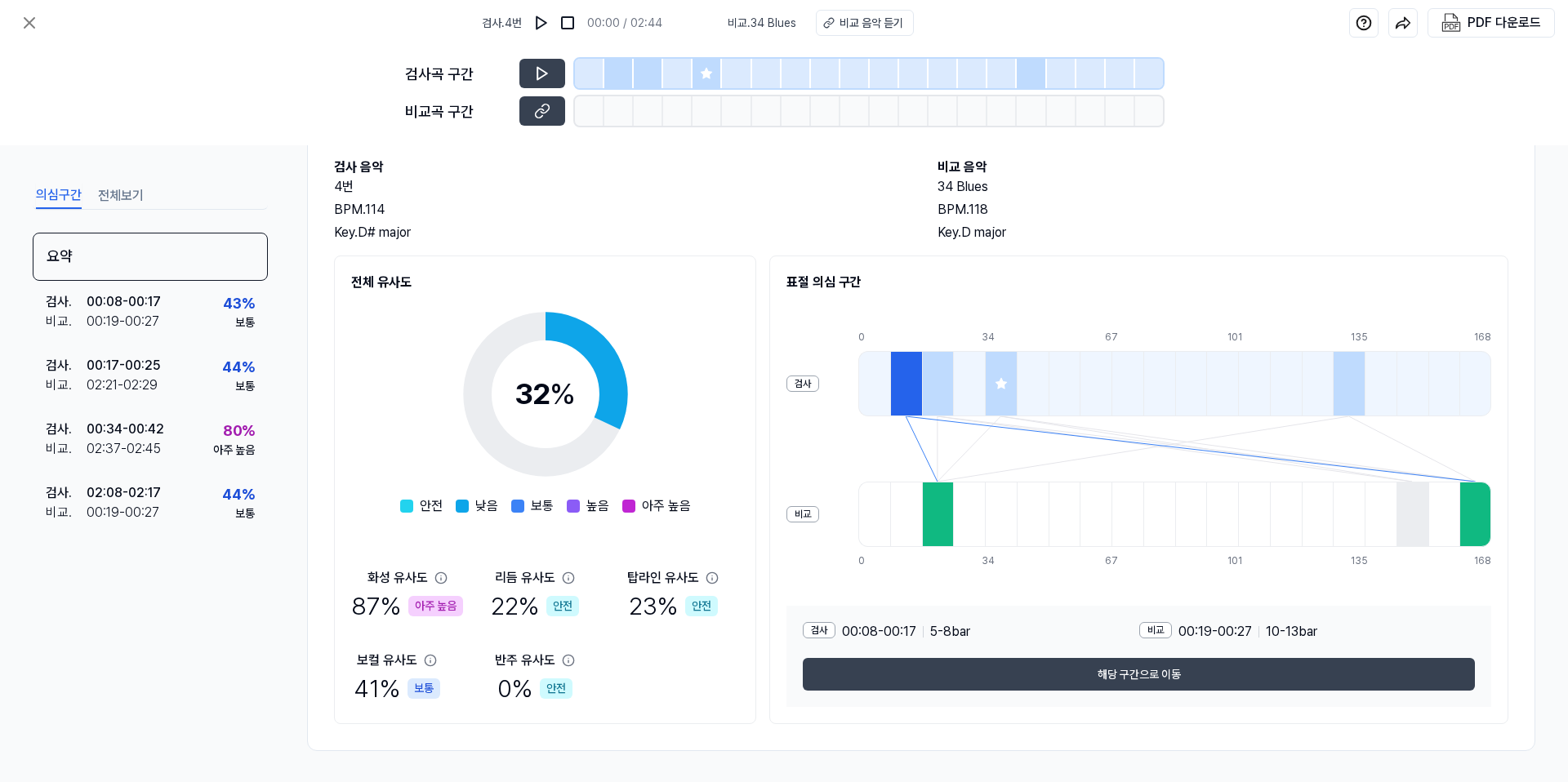 scroll, scrollTop: 87, scrollLeft: 0, axis: vertical 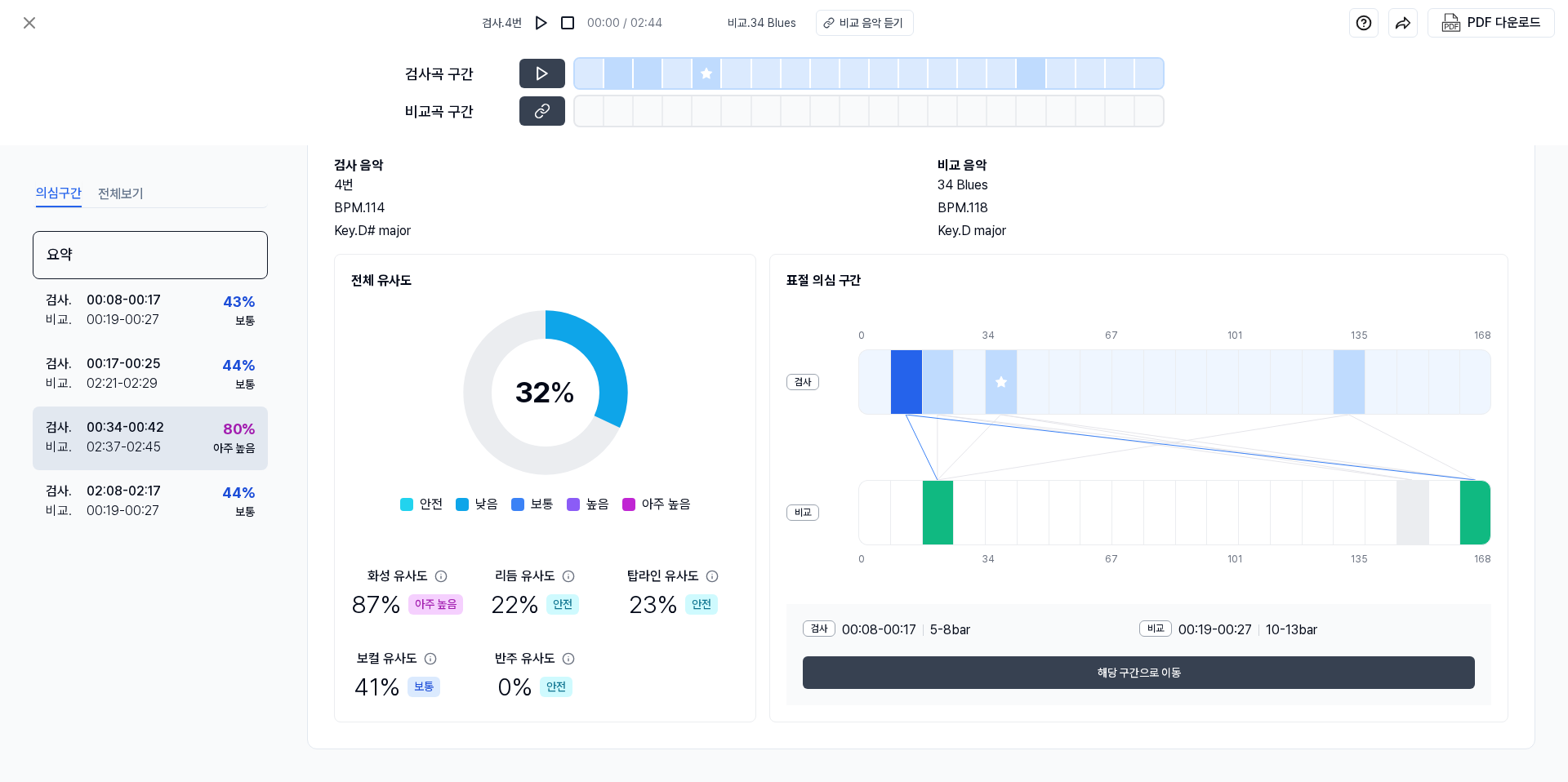 click on "검사 . [TIME] - [TIME] 비교 . [TIME] - [TIME] 80 % 아주 높음" at bounding box center [150, 438] 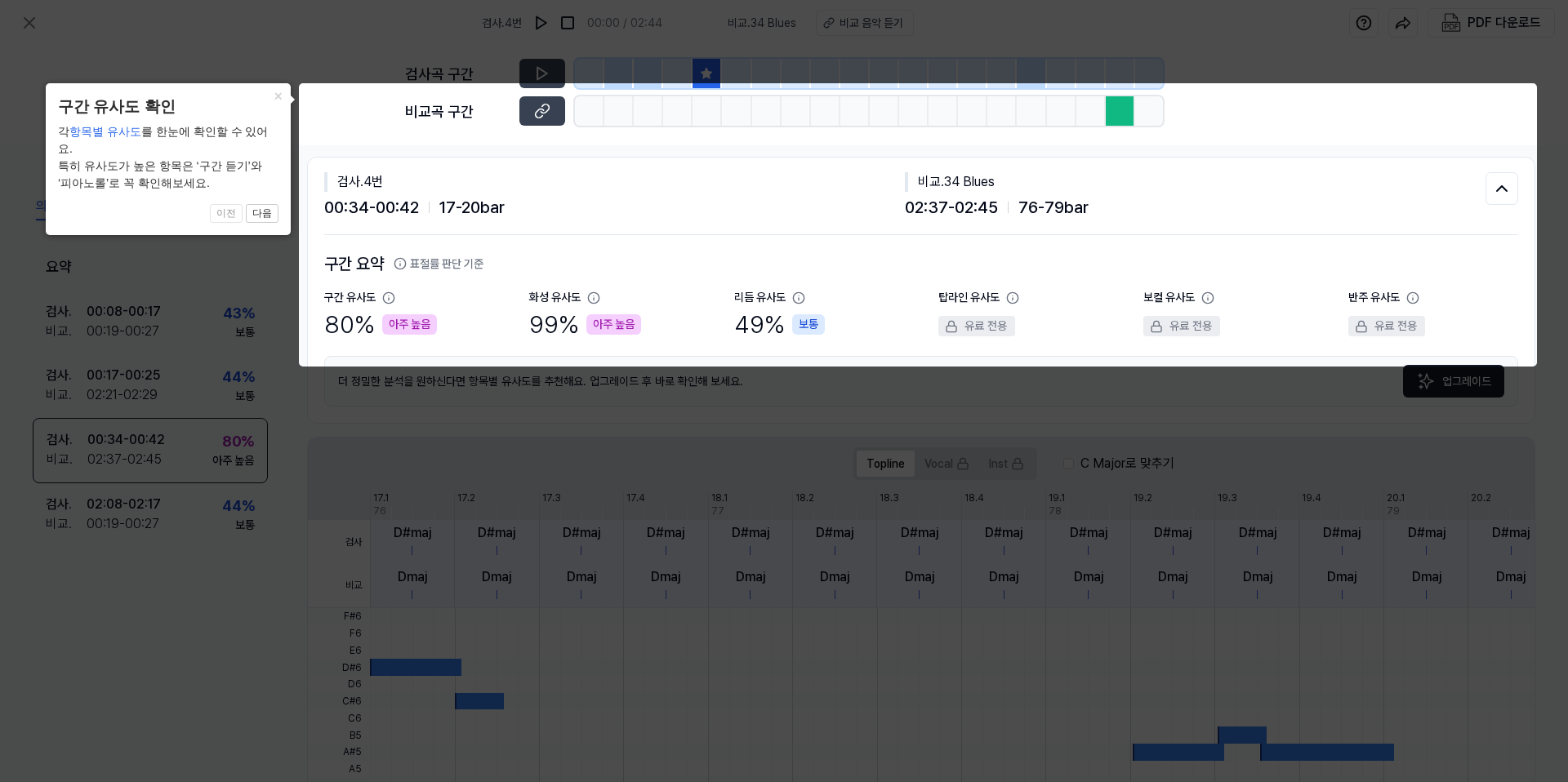 scroll, scrollTop: 0, scrollLeft: 0, axis: both 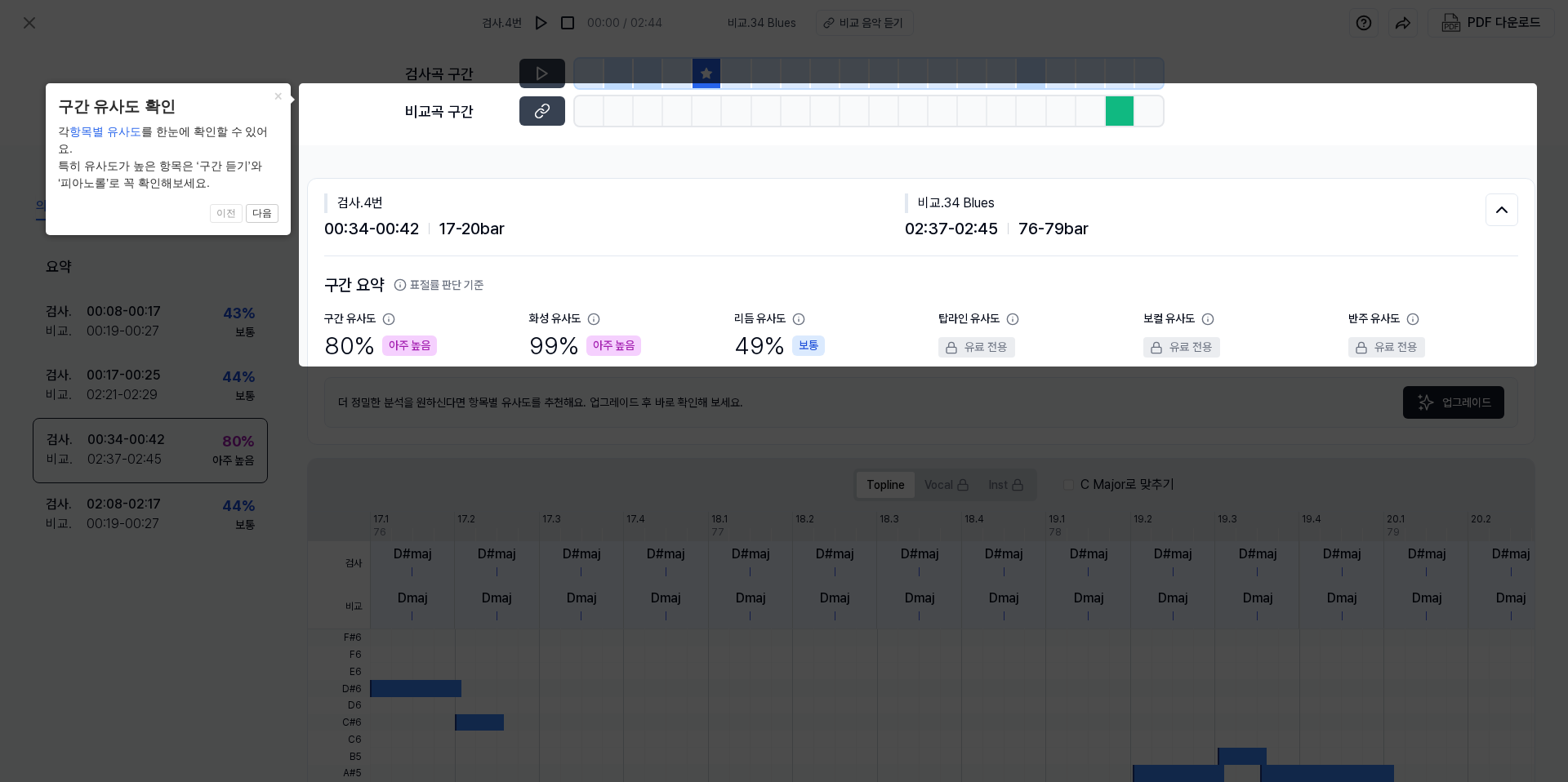 click 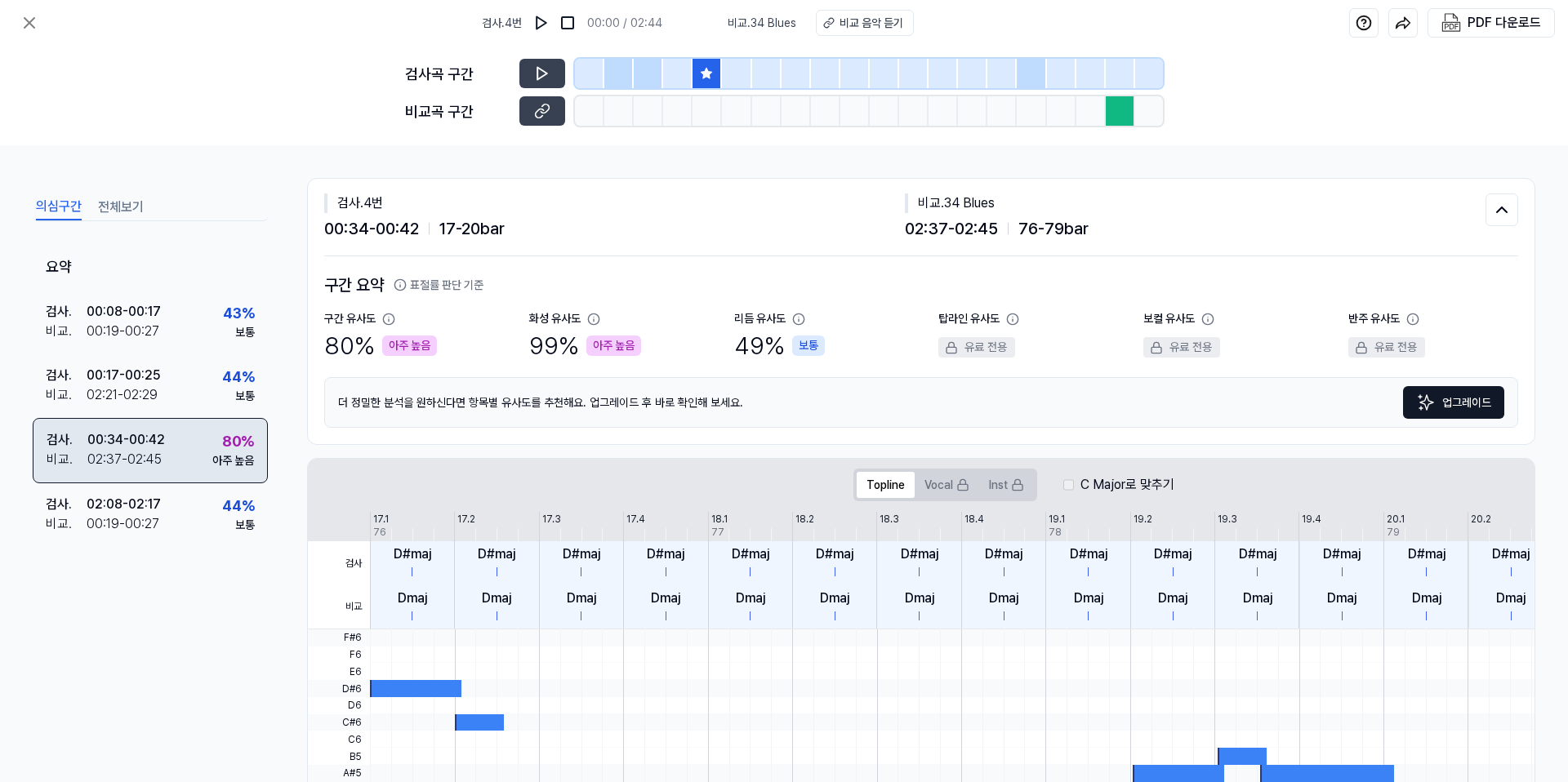 click on "검사 . [TIME] - [TIME] 비교 . [TIME] - [TIME] 80 % 아주 높음" at bounding box center (150, 451) 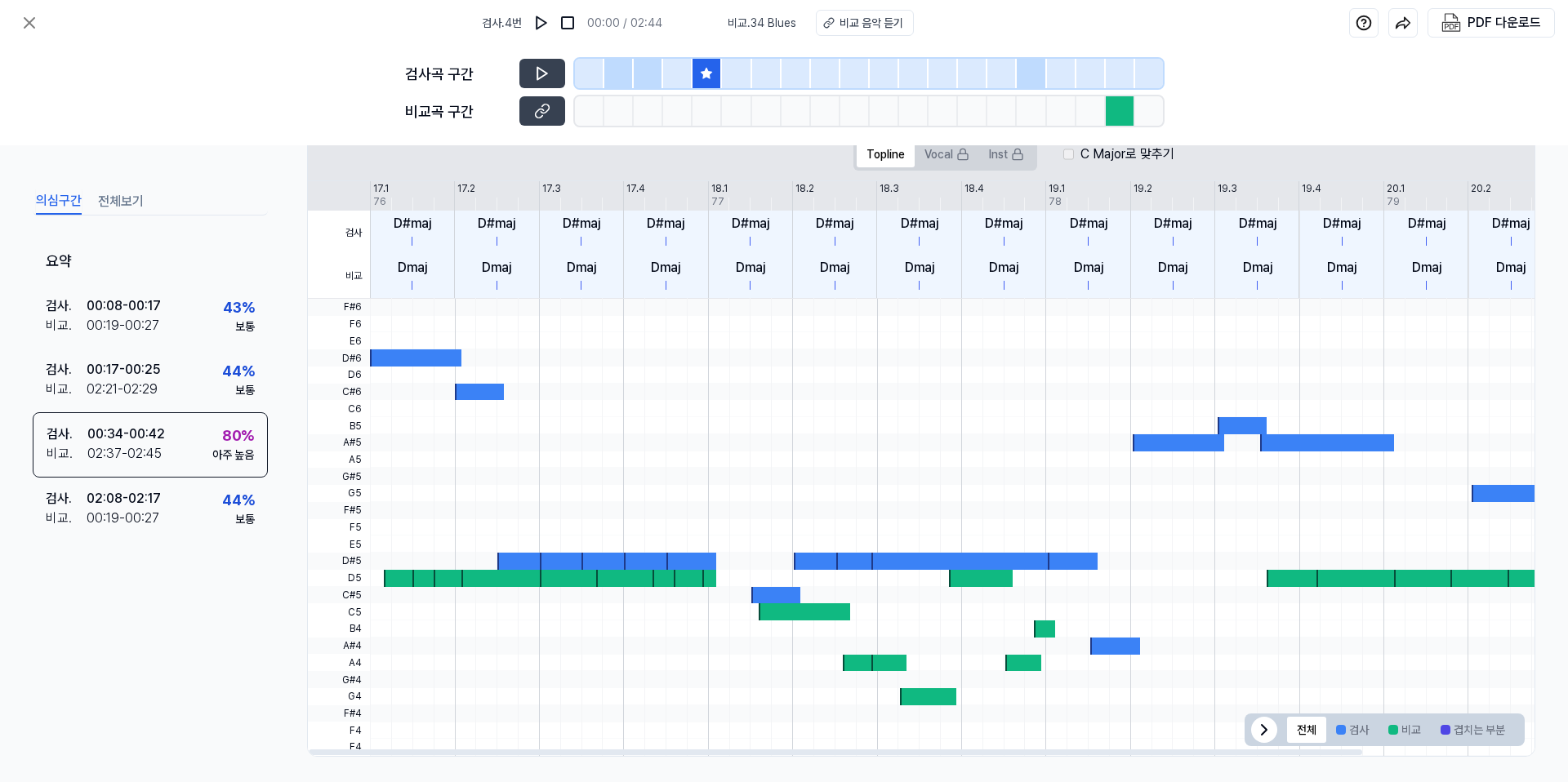 scroll, scrollTop: 337, scrollLeft: 0, axis: vertical 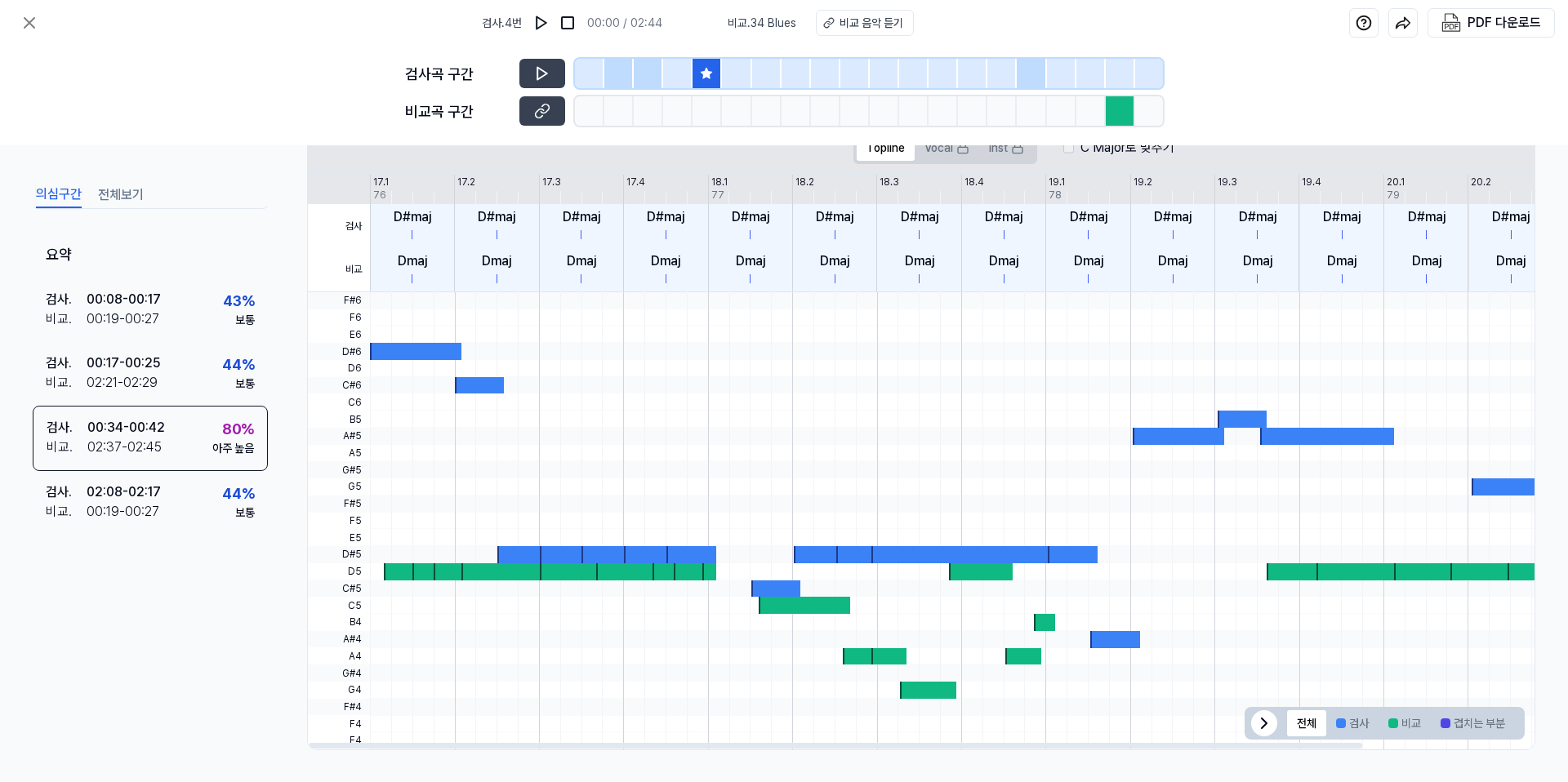 click 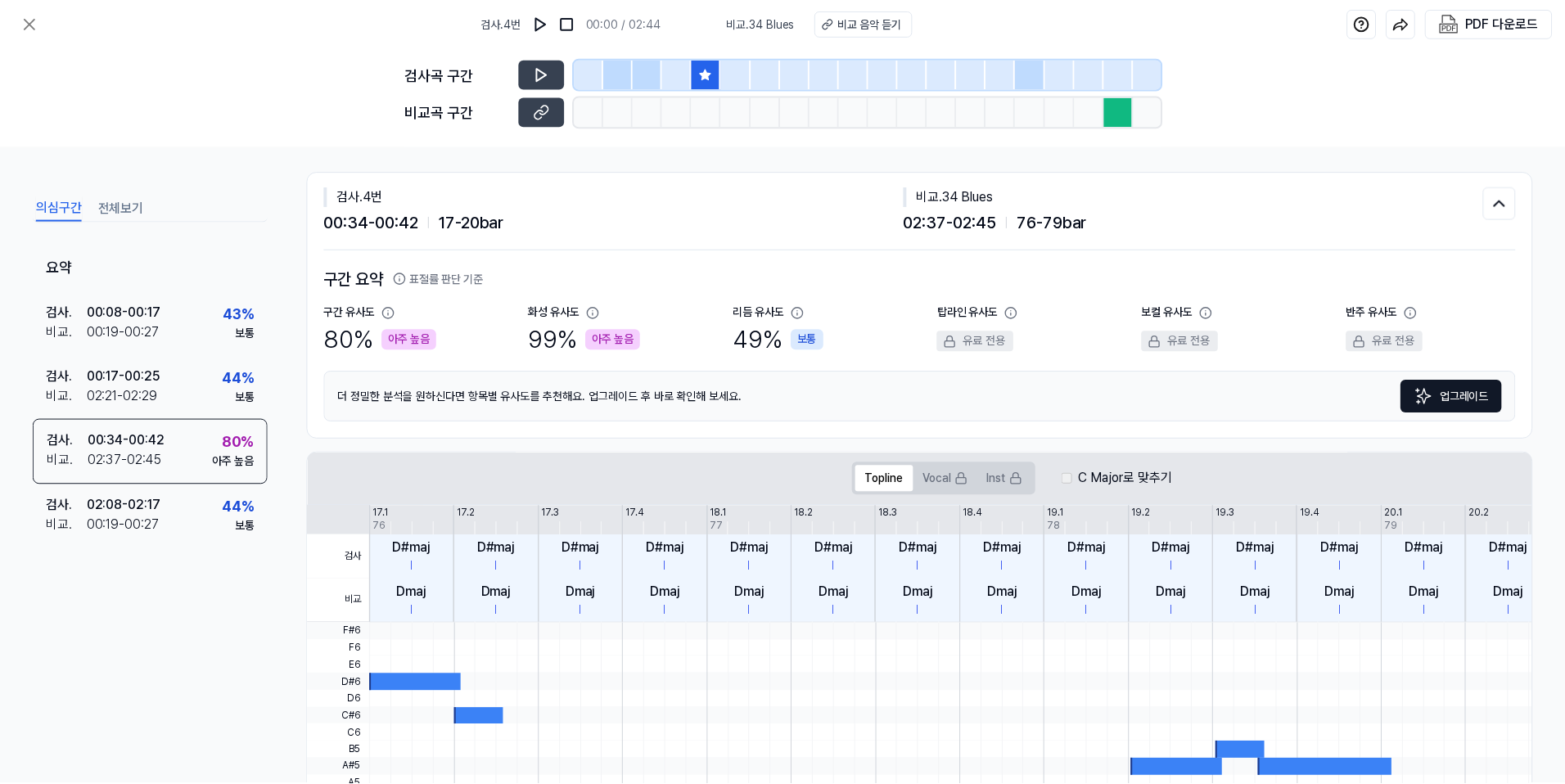 scroll, scrollTop: 0, scrollLeft: 0, axis: both 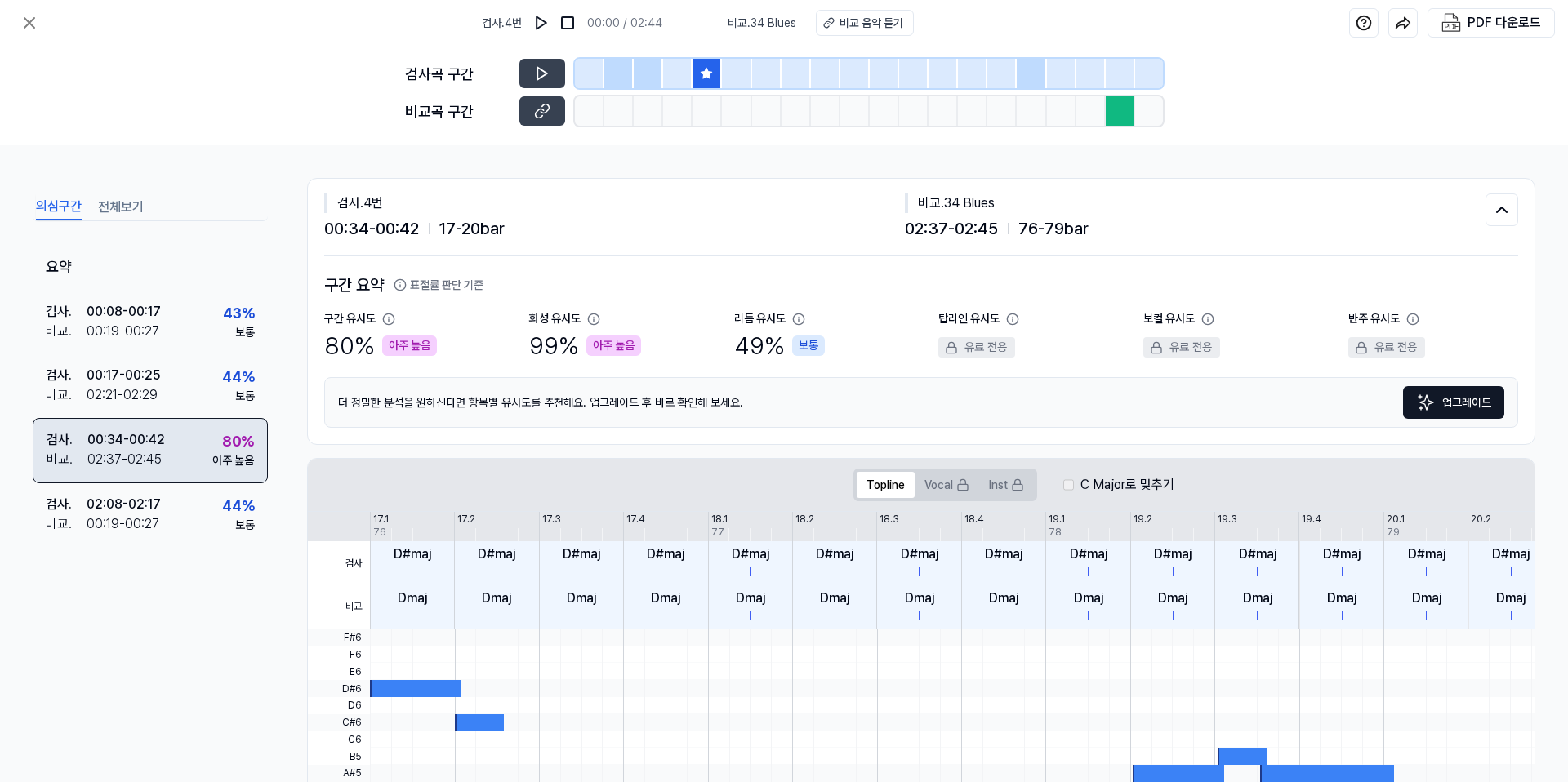 click on "02:37 - 02:45" at bounding box center [124, 460] 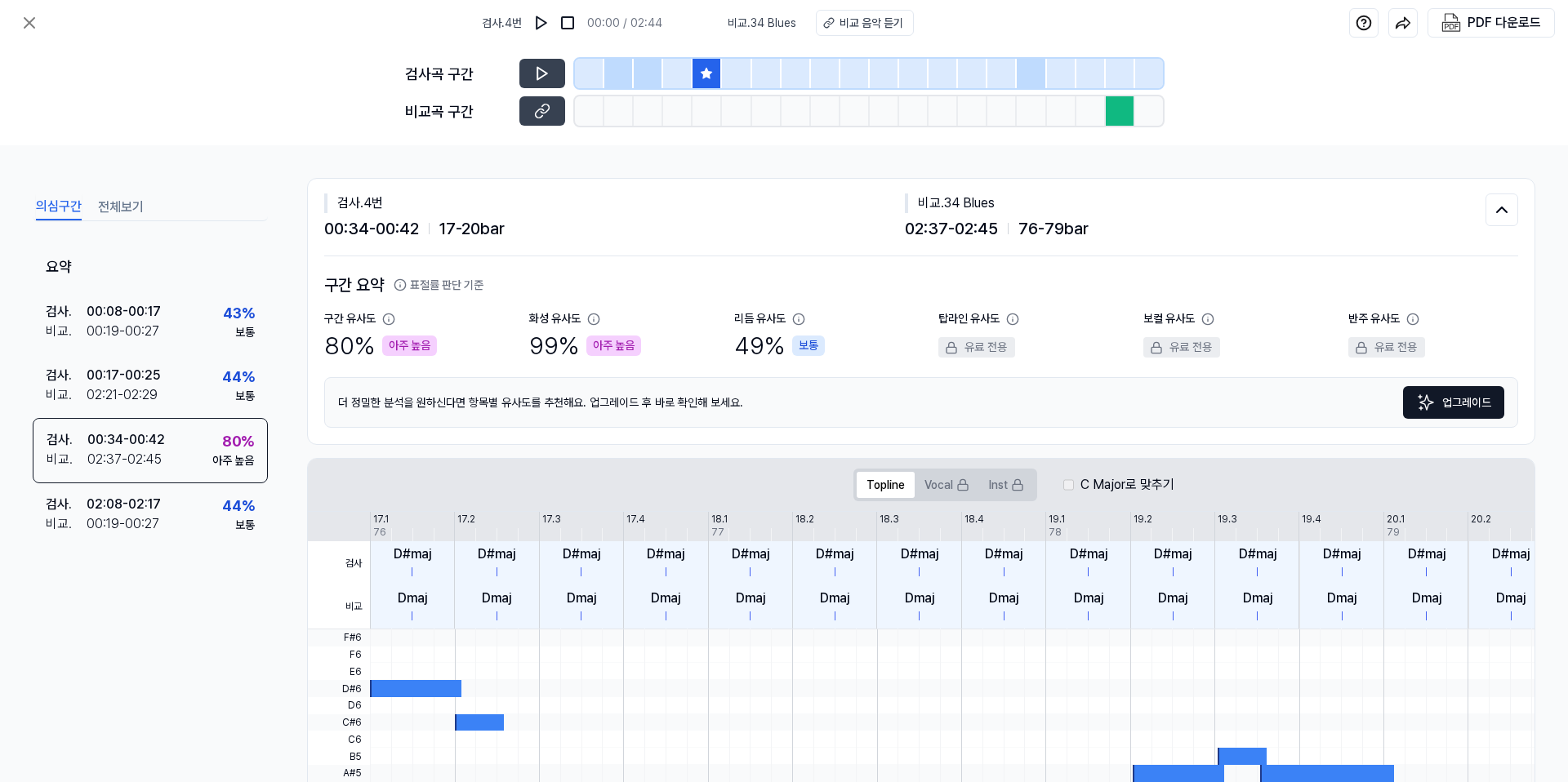 click on "76 - 79 bar" at bounding box center (1054, 229) 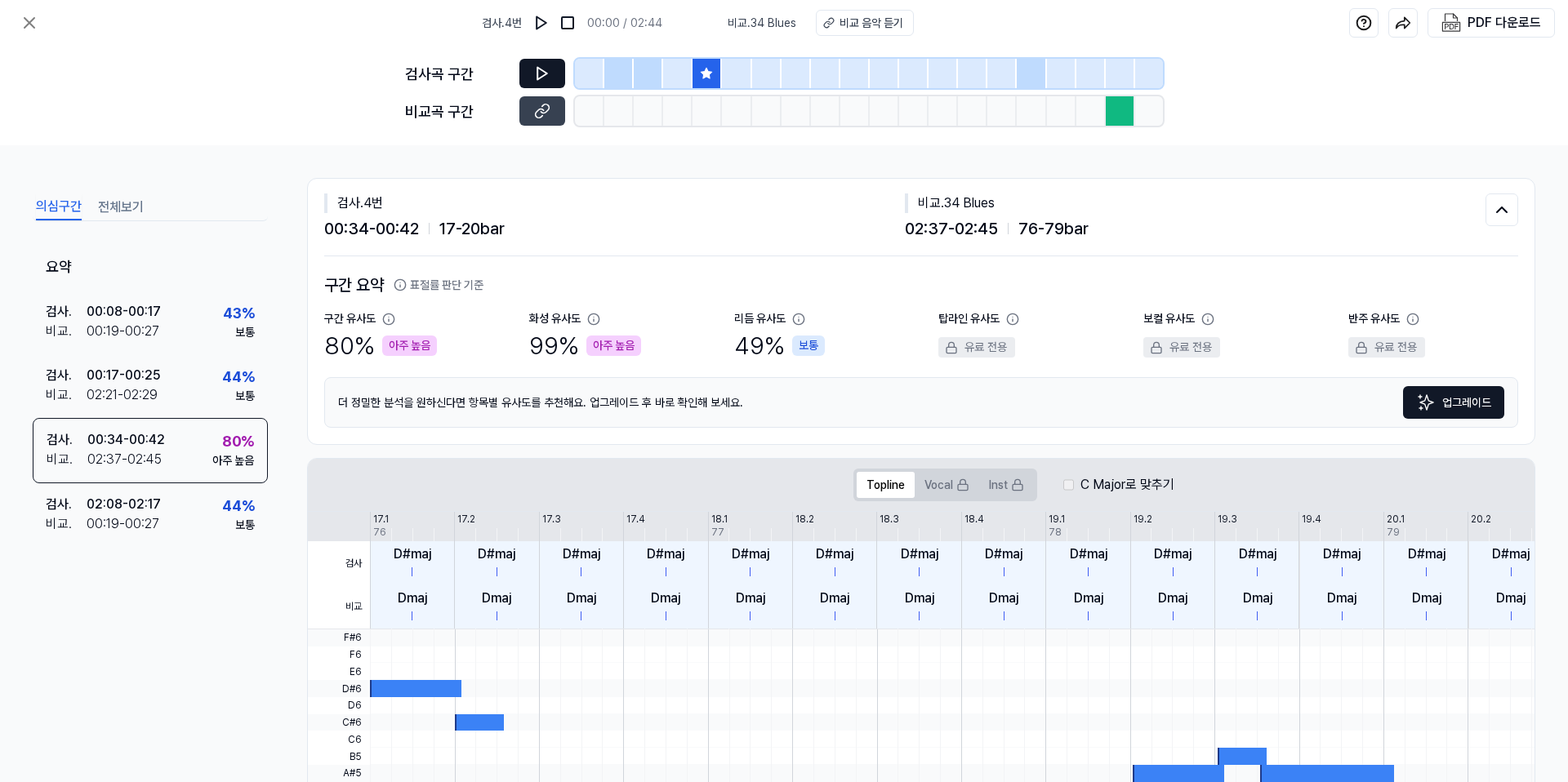 click at bounding box center [542, 73] 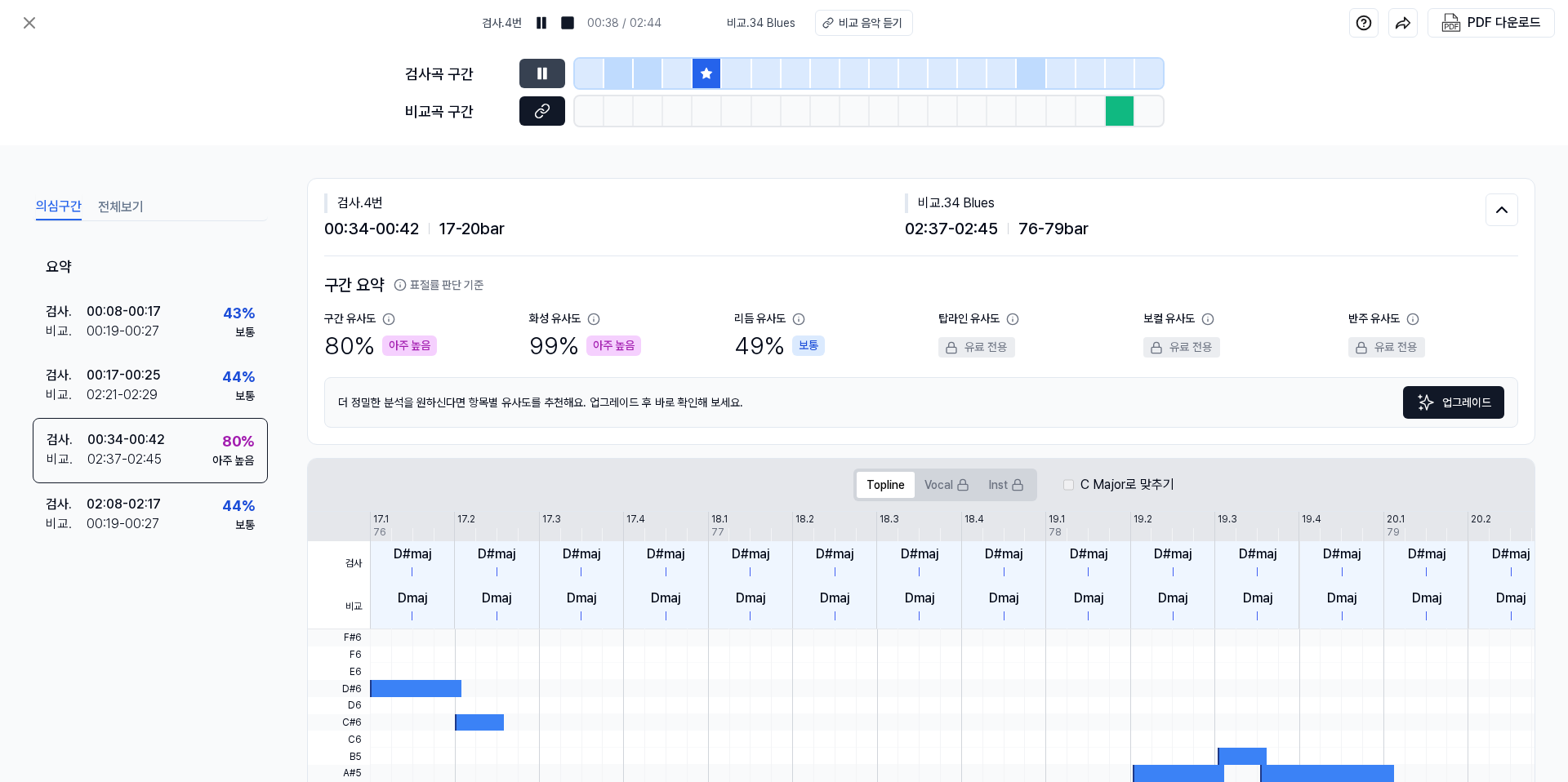 click 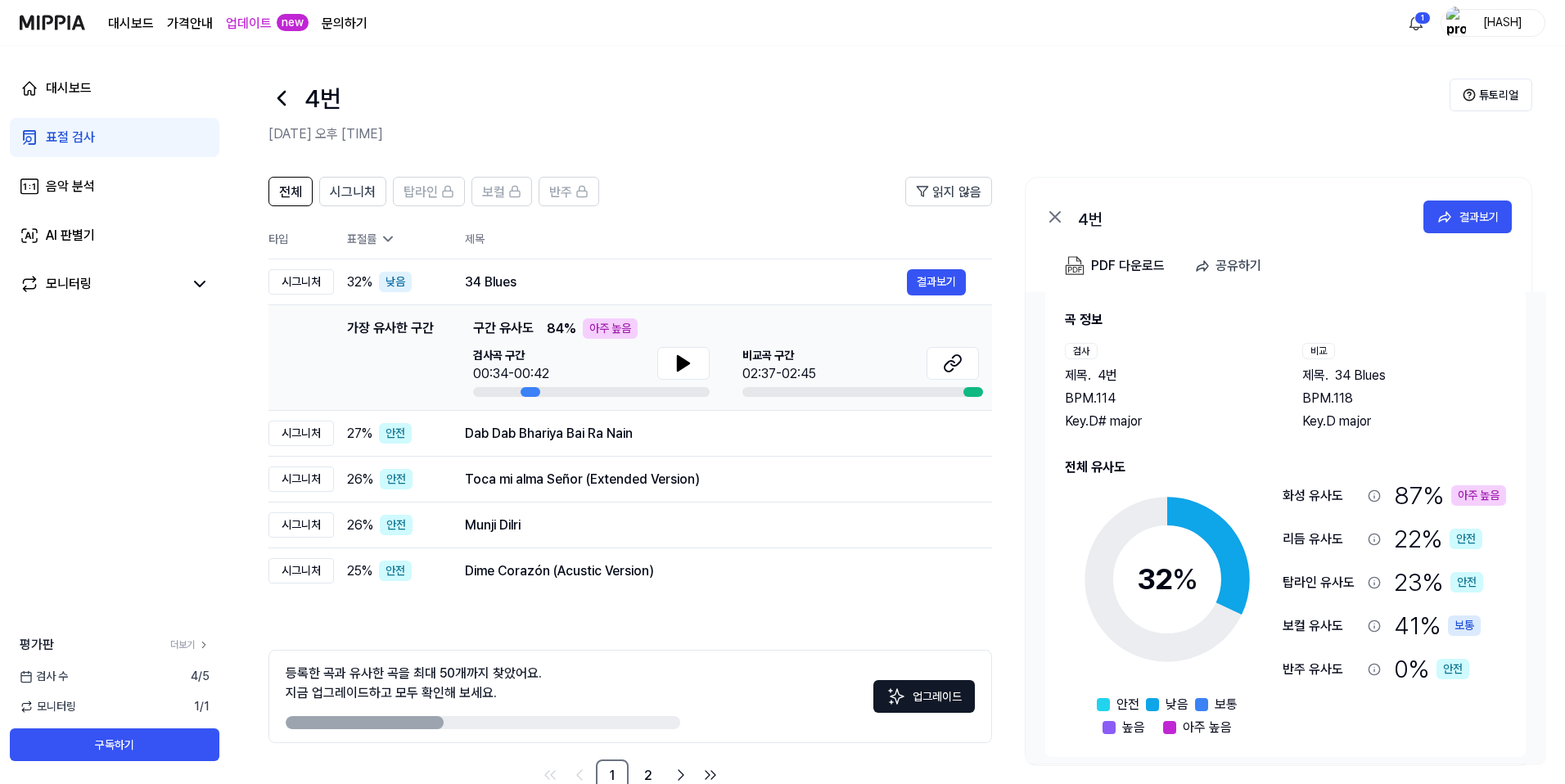 scroll, scrollTop: 28, scrollLeft: 0, axis: vertical 